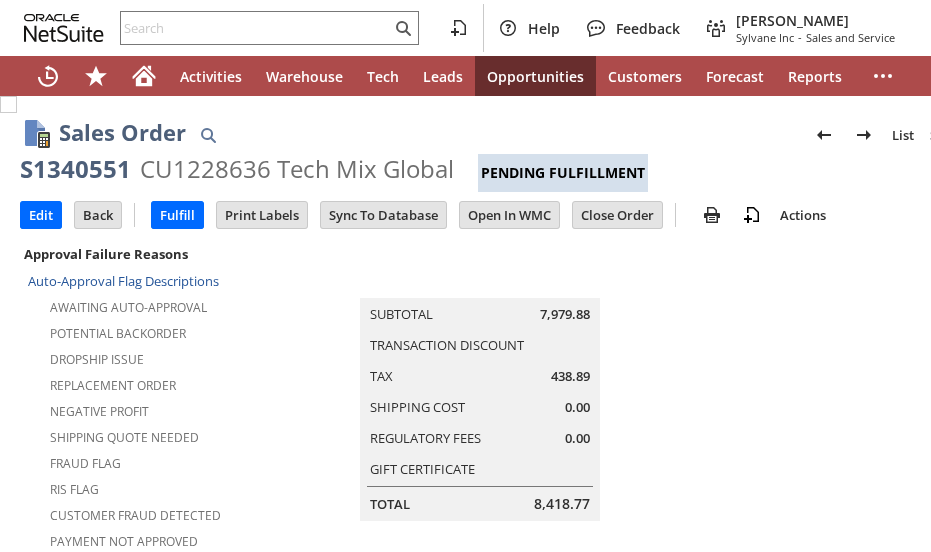 scroll, scrollTop: 0, scrollLeft: 0, axis: both 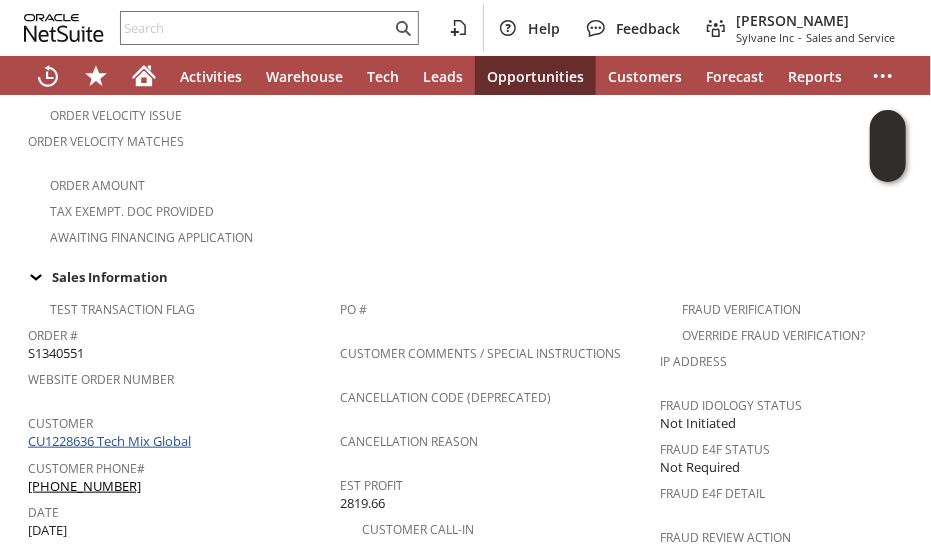 click on "CU1228636 Tech Mix Global" at bounding box center [112, 441] 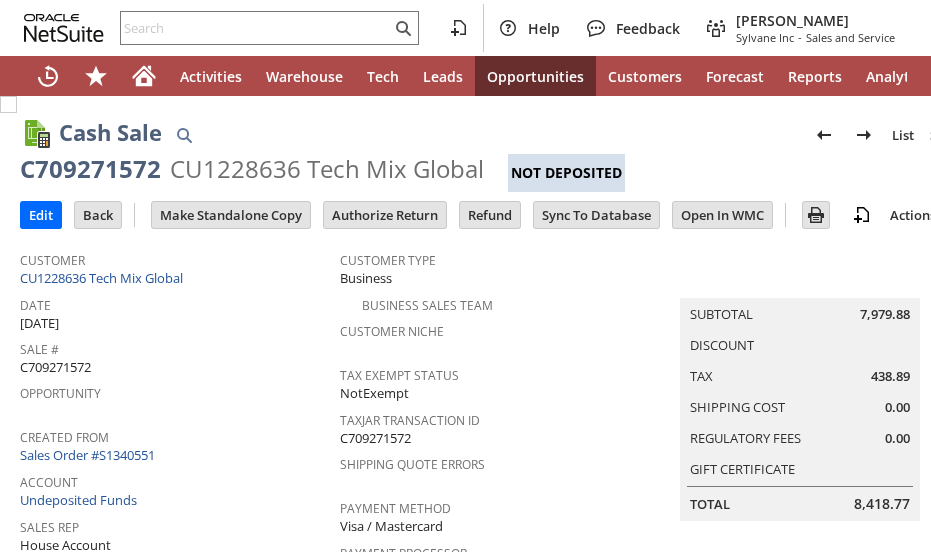 scroll, scrollTop: 0, scrollLeft: 0, axis: both 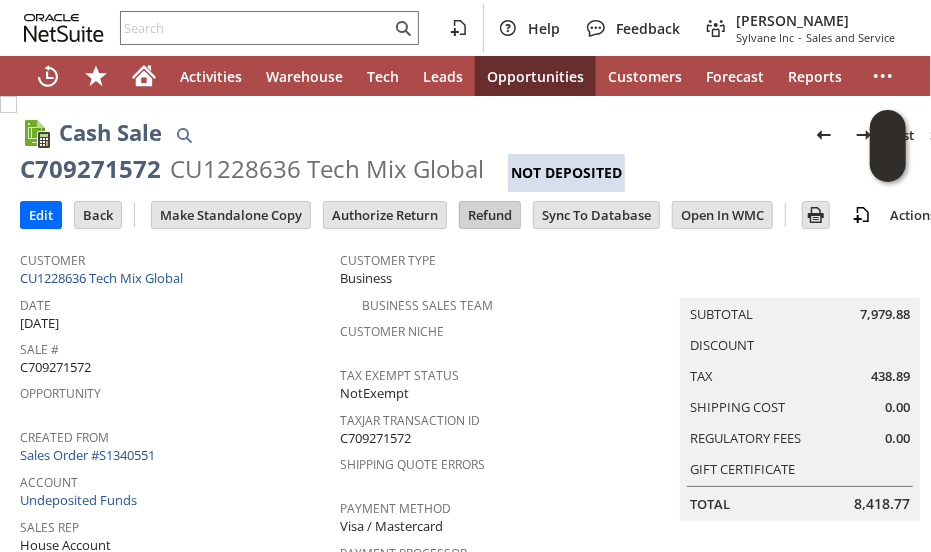 click on "Refund" at bounding box center (490, 215) 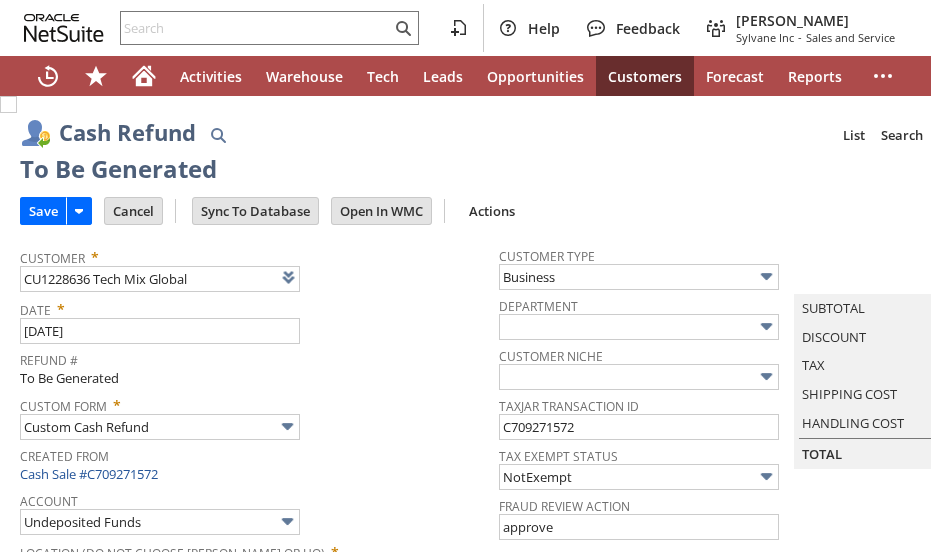 scroll, scrollTop: 0, scrollLeft: 0, axis: both 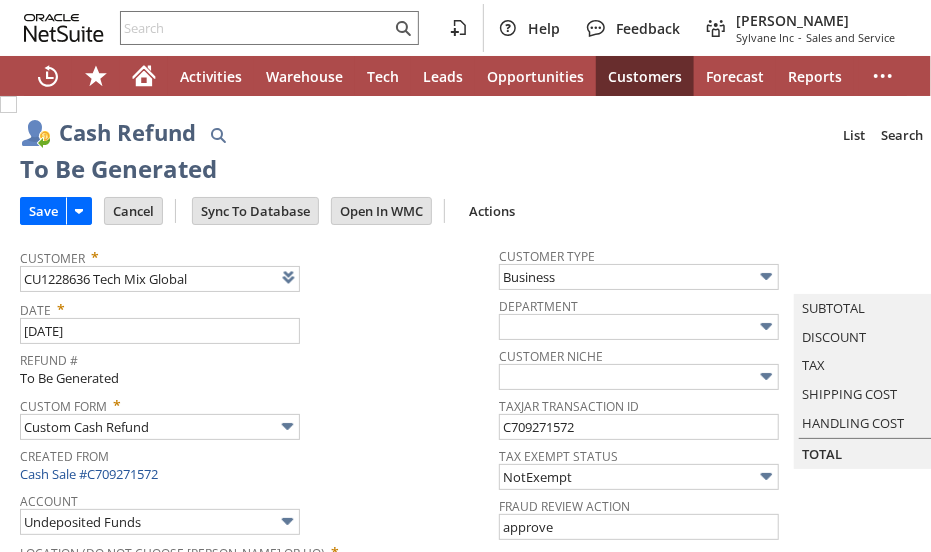 type on "Regions - Merchant 0414" 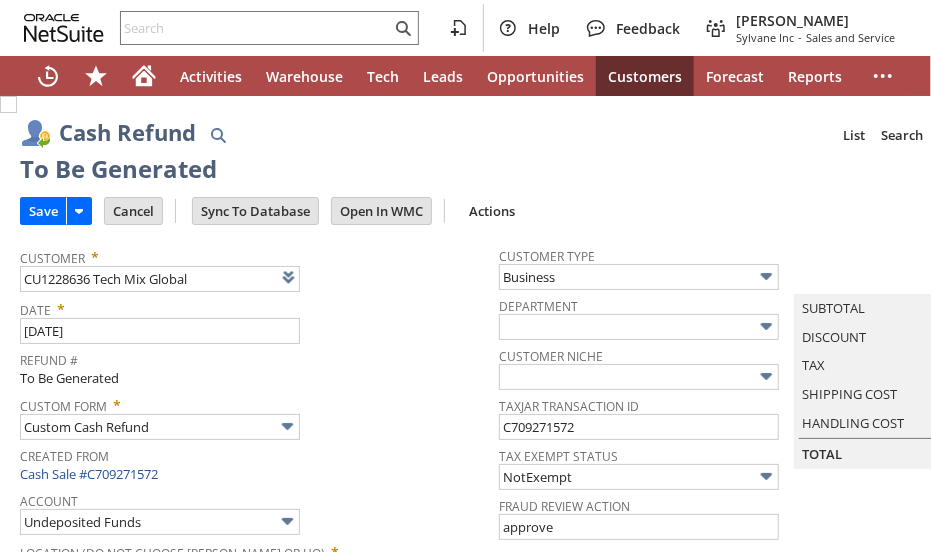 type on "Headquarters : Head... : Pending Testing" 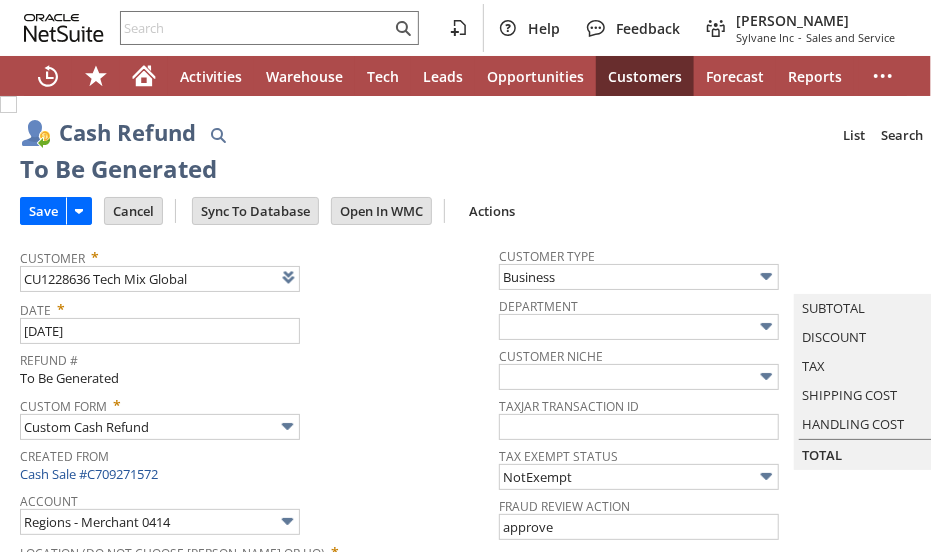 scroll, scrollTop: 1211, scrollLeft: 0, axis: vertical 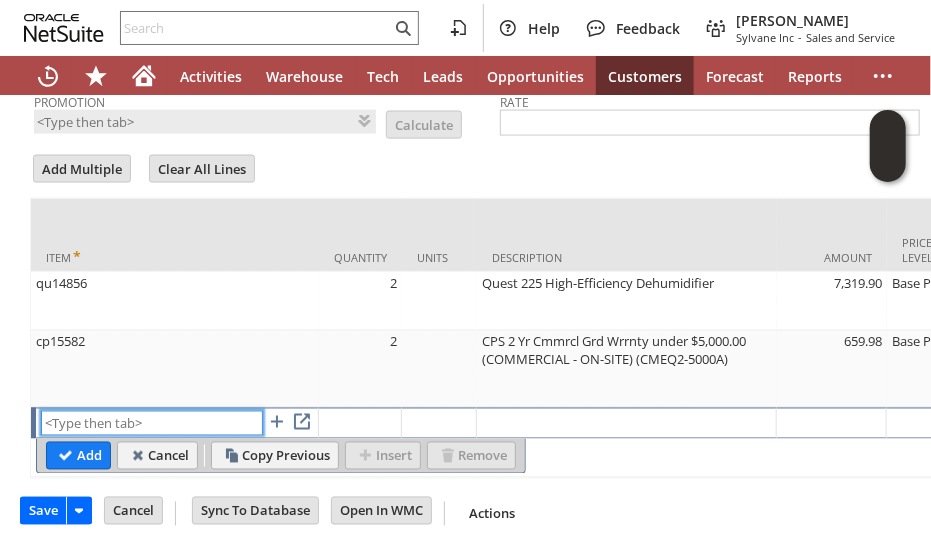click at bounding box center [152, 423] 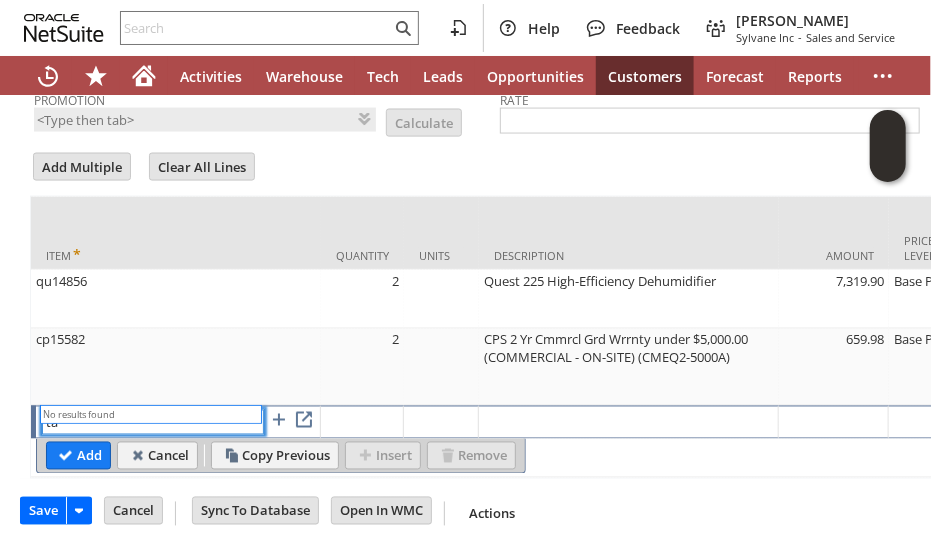 type on "t" 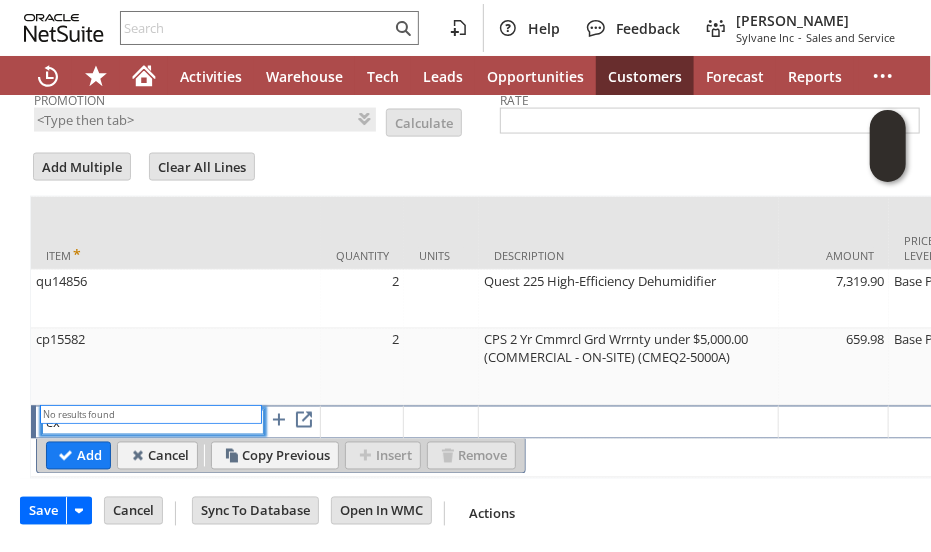 type on "e" 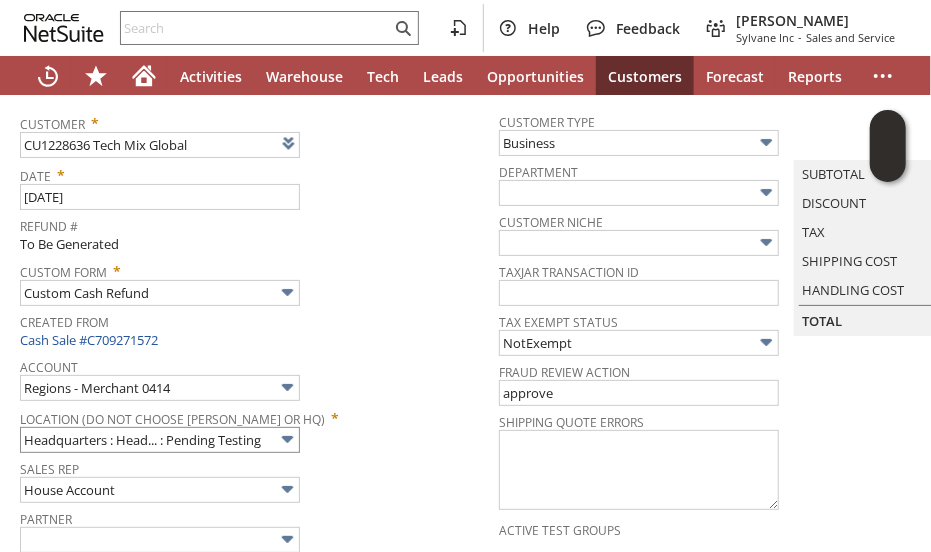 scroll, scrollTop: 0, scrollLeft: 0, axis: both 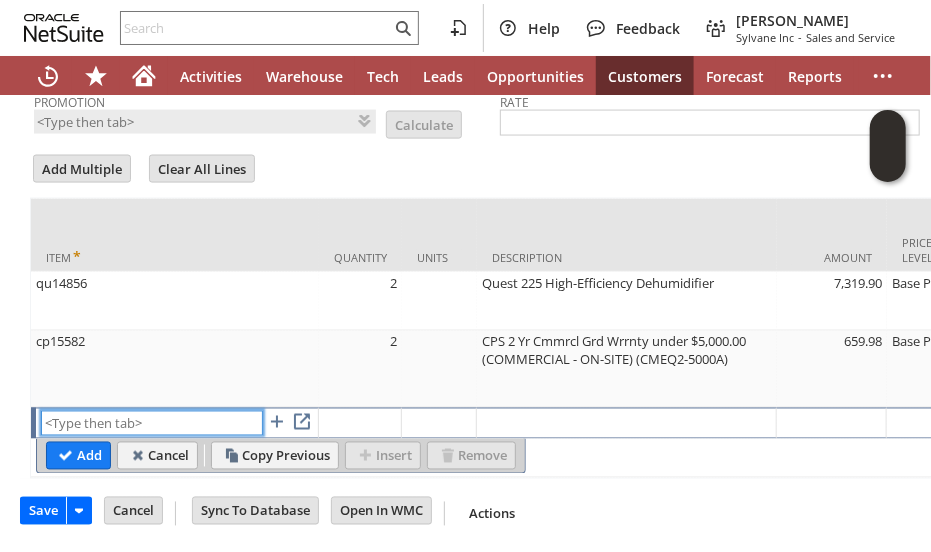 click at bounding box center (152, 423) 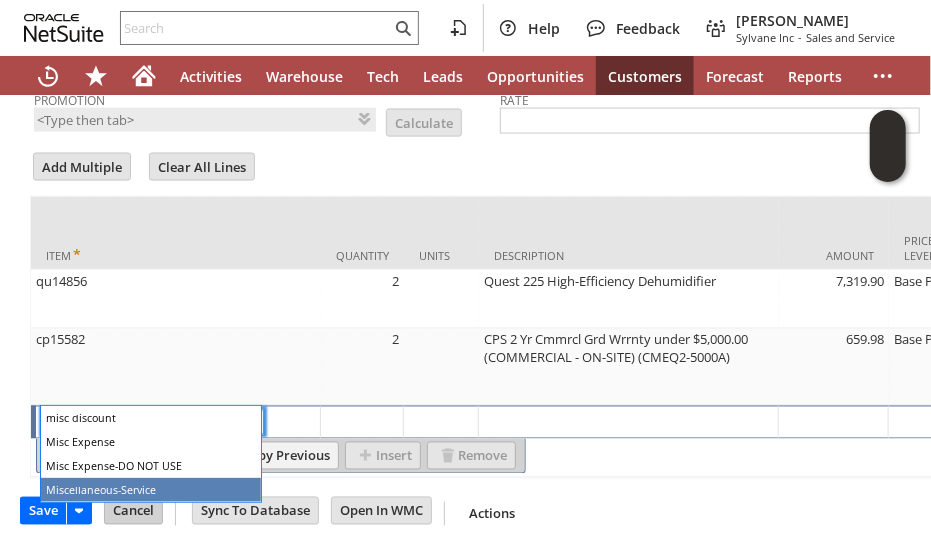 type on "Miscellaneous-Service" 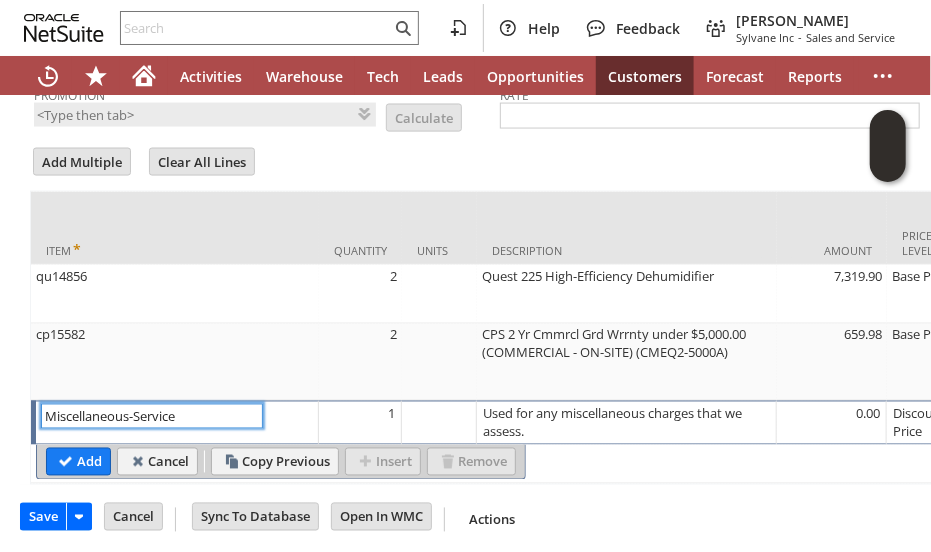 type on "Used for any miscellaneous charges that we assess." 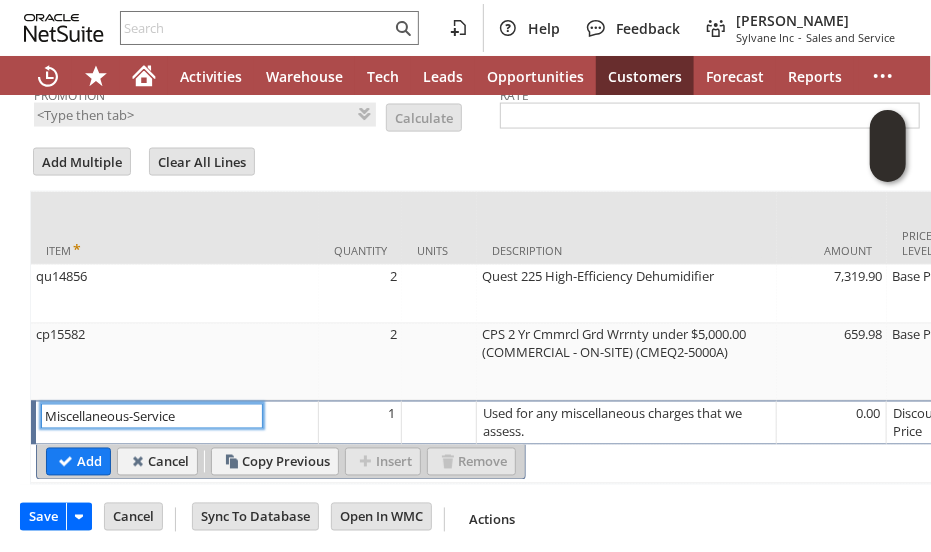 type on "Miscellaneous-Service" 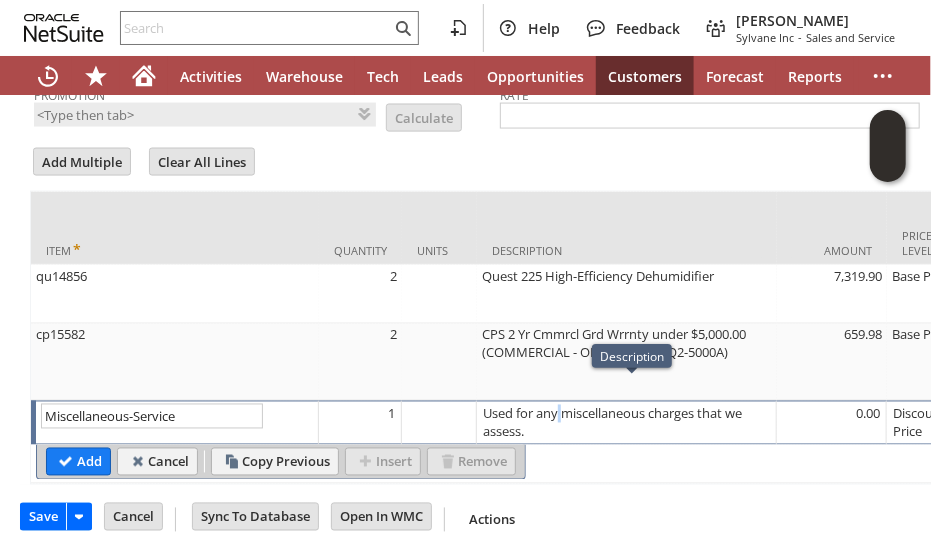 click on "Used for any miscellaneous charges that we assess." at bounding box center (626, 423) 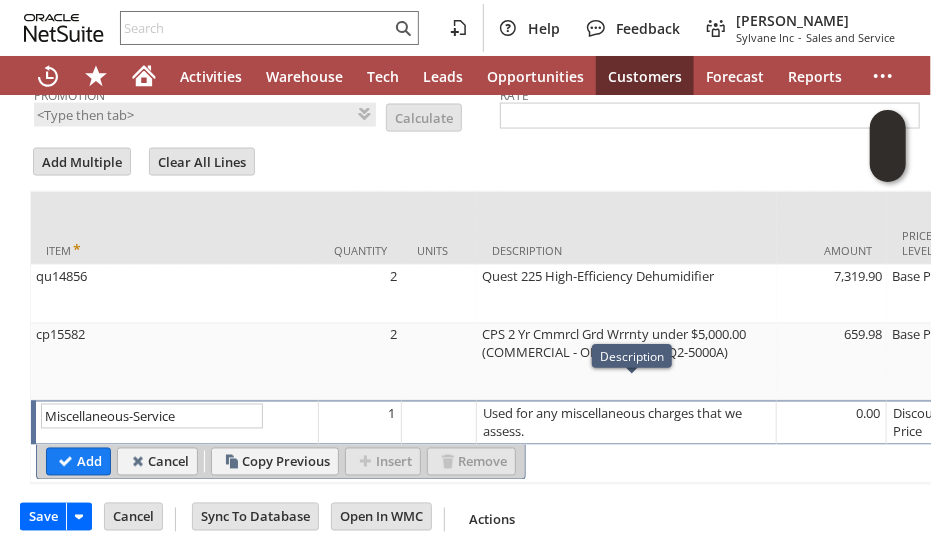 click on "Used for any miscellaneous charges that we assess." at bounding box center (0, 0) 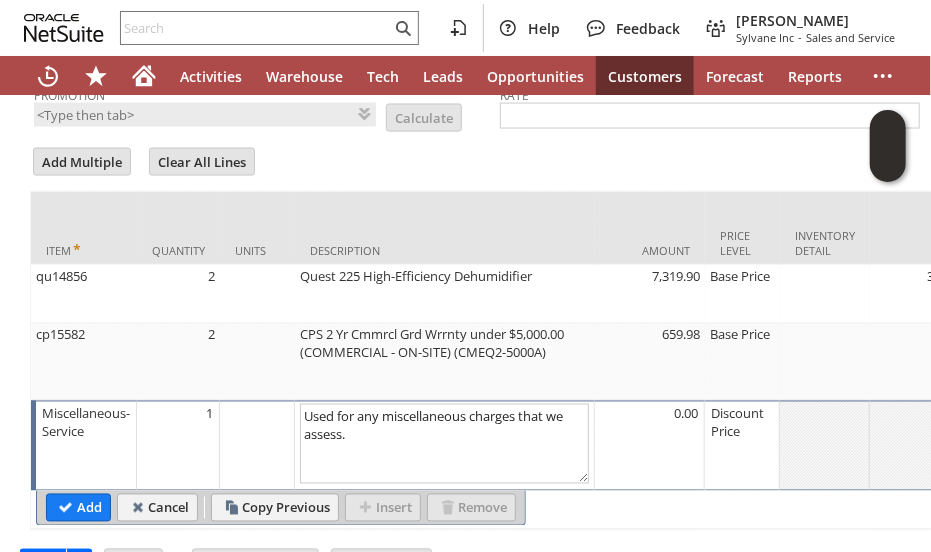 click on "Used for any miscellaneous charges that we assess." at bounding box center [444, 444] 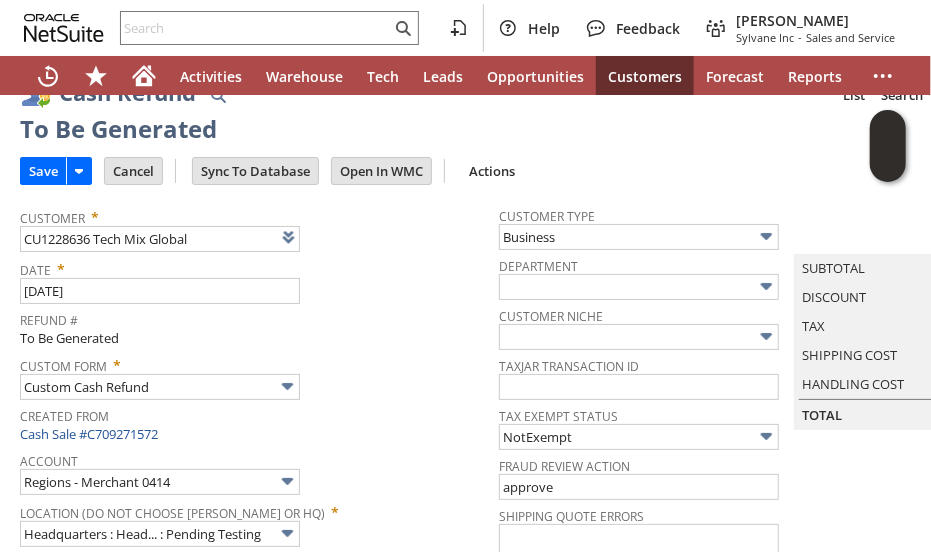 scroll, scrollTop: 12, scrollLeft: 0, axis: vertical 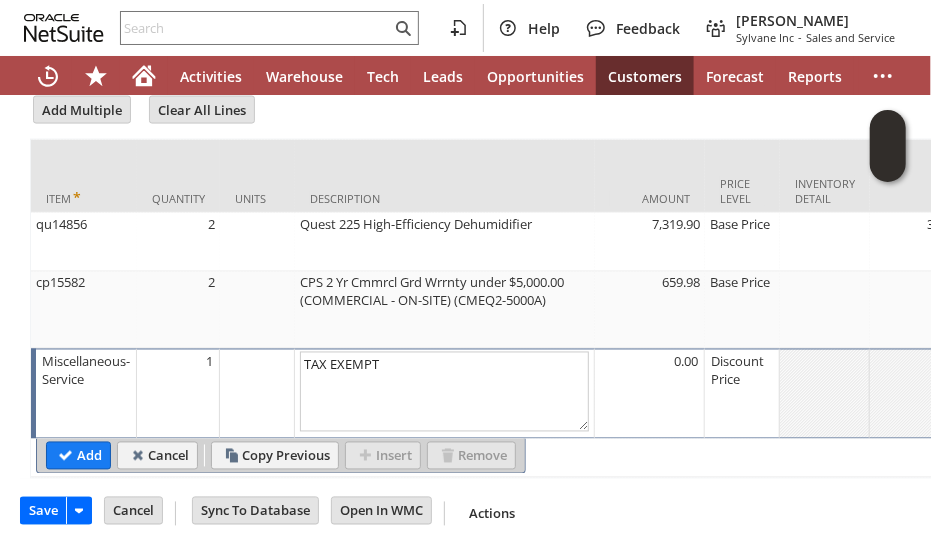 type on "TAX EXEMPT" 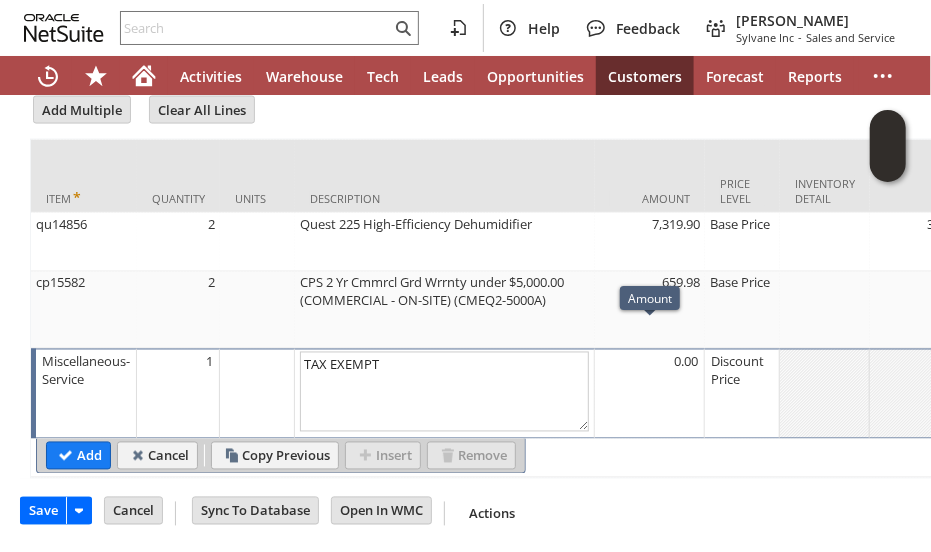 click on "0.00" at bounding box center [650, 394] 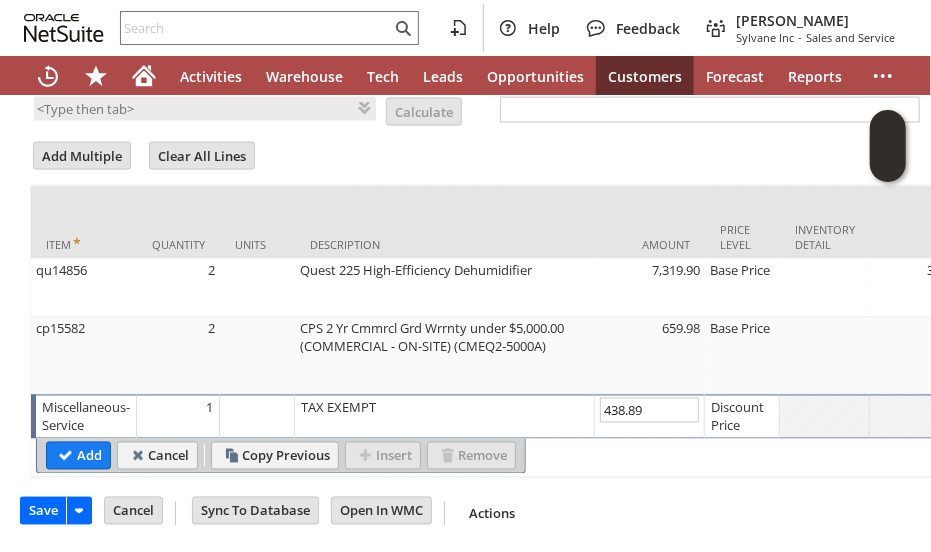 type on "438.89" 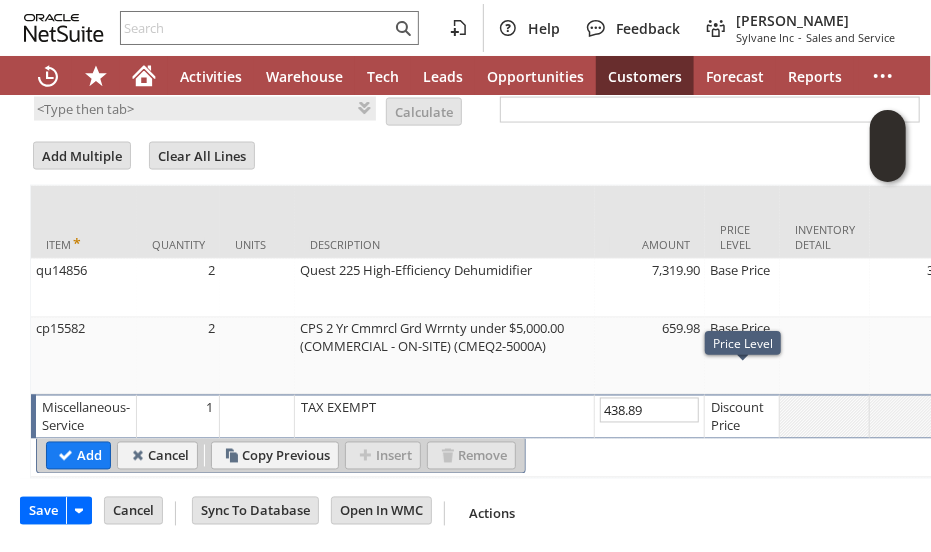 click on "Discount Price" at bounding box center (742, 417) 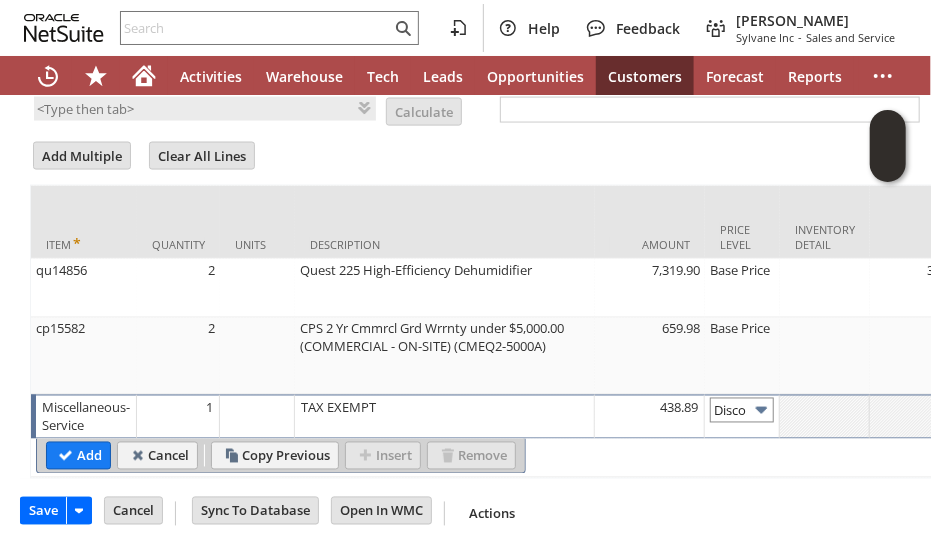 scroll, scrollTop: 0, scrollLeft: 31, axis: horizontal 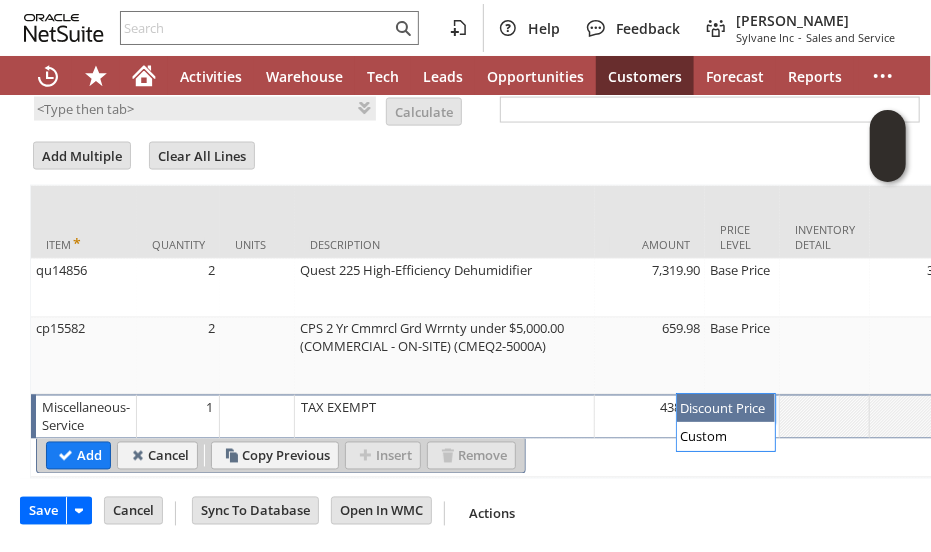 click at bounding box center [761, 410] 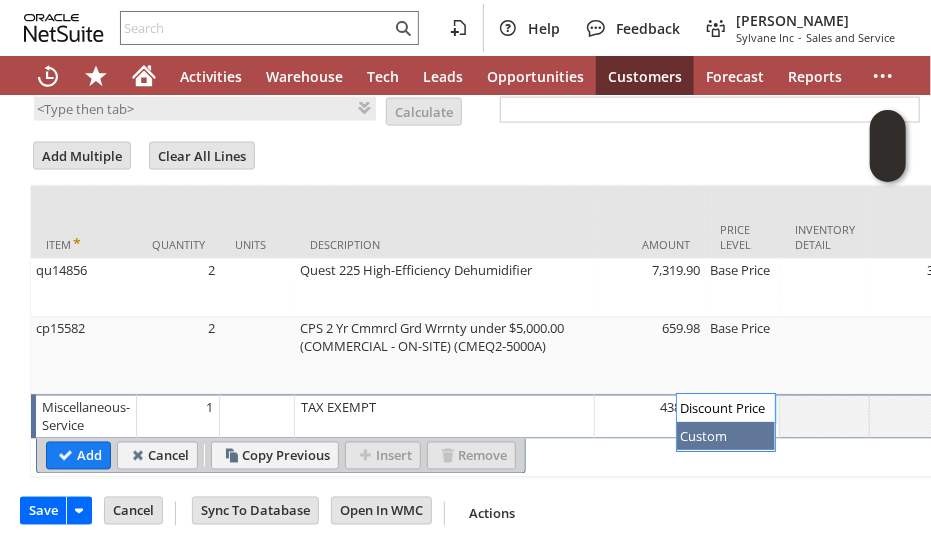 type 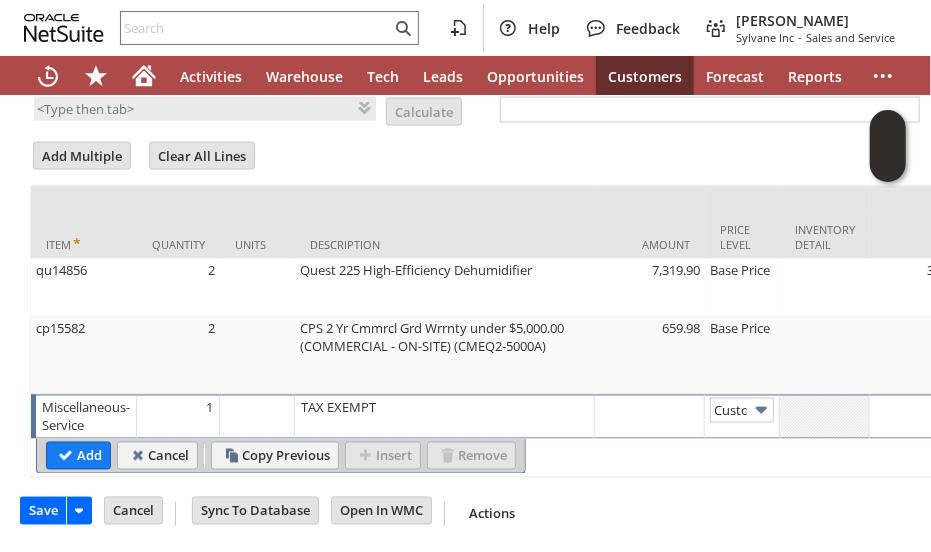 click on "Add
Cancel
Copy Previous
Insert
Remove" at bounding box center [2753, 457] 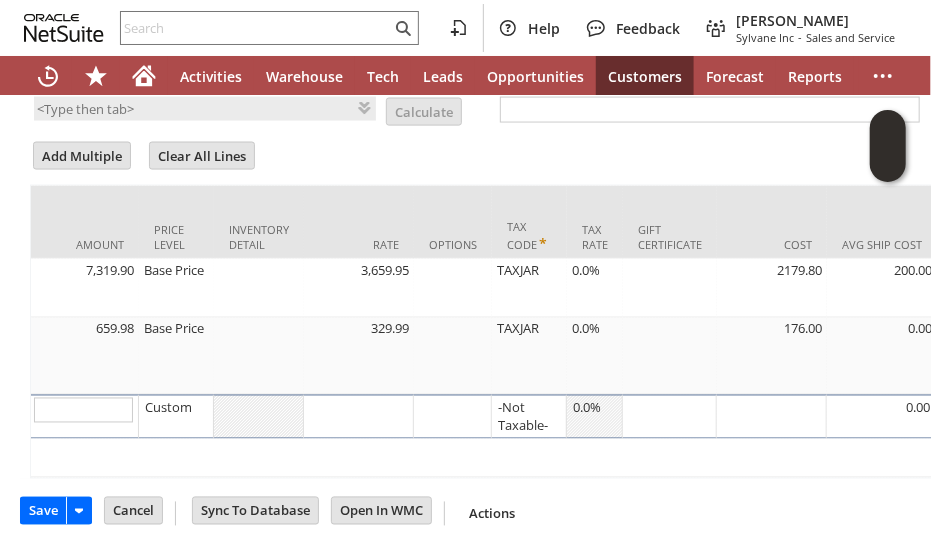 scroll, scrollTop: 0, scrollLeft: 626, axis: horizontal 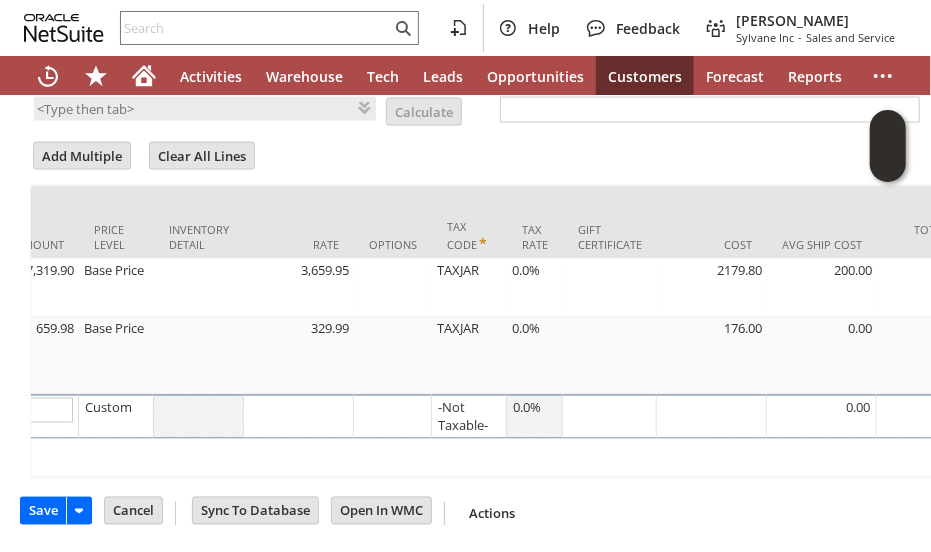click at bounding box center (298, 408) 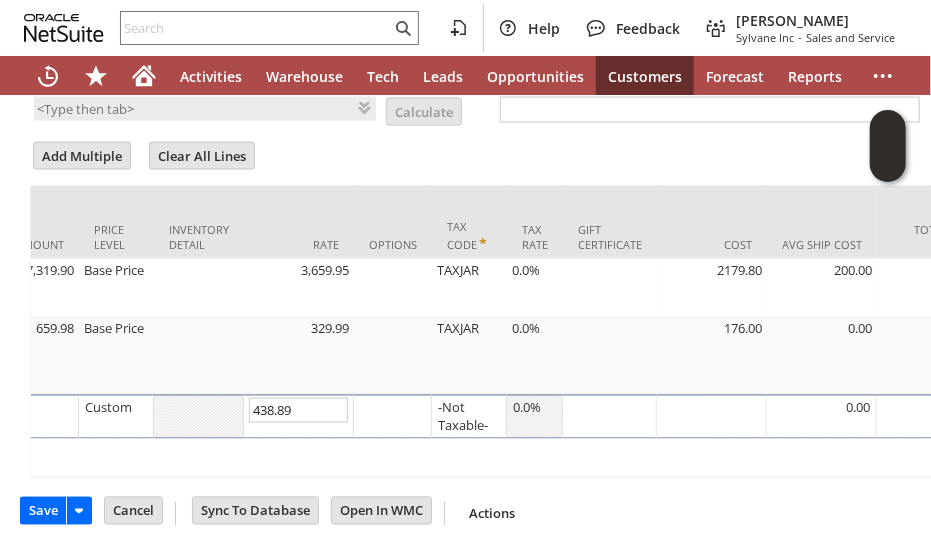 type on "438.89" 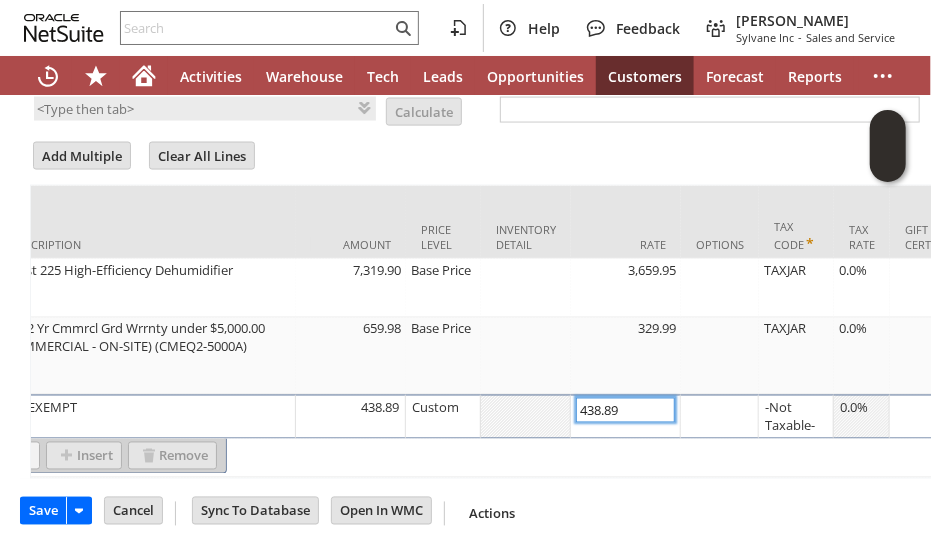 scroll, scrollTop: 0, scrollLeft: 0, axis: both 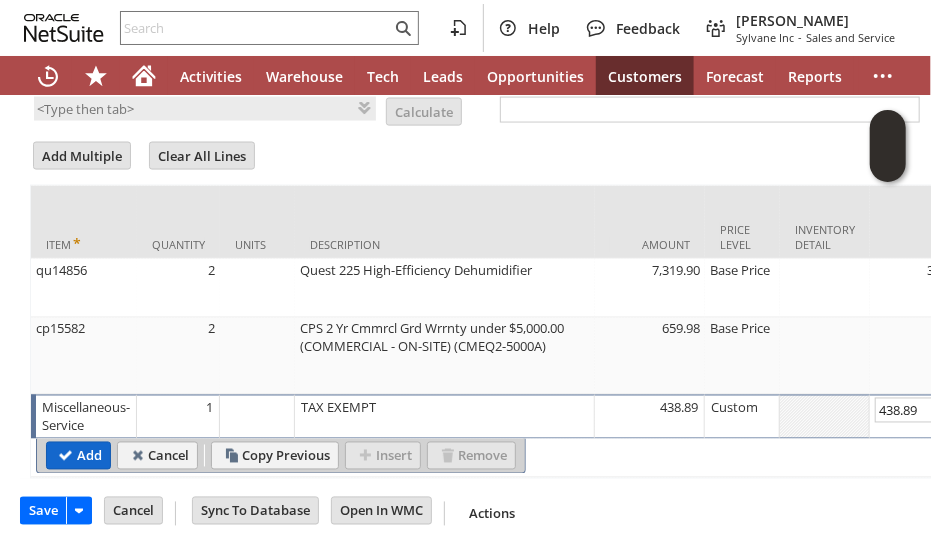 click on "Add" at bounding box center [78, 456] 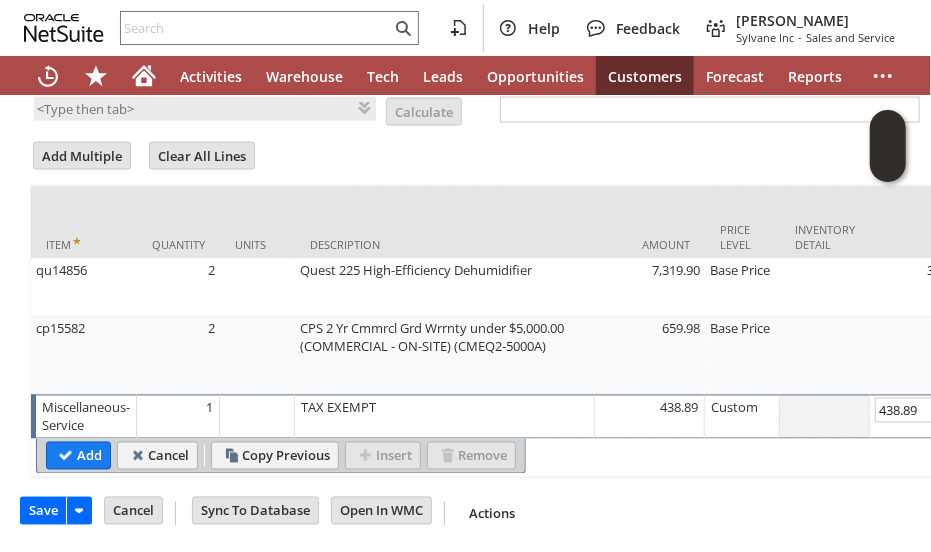type 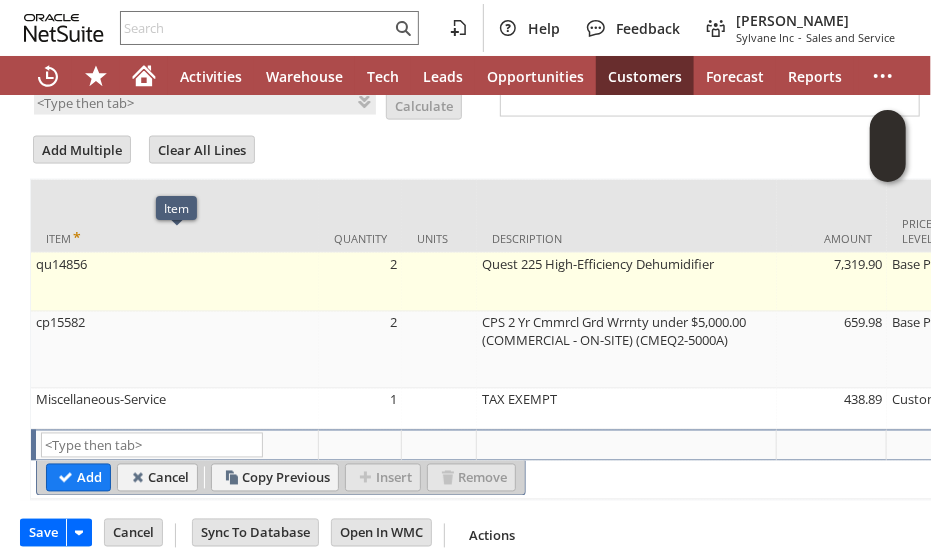 click on "qu14856" at bounding box center (175, 282) 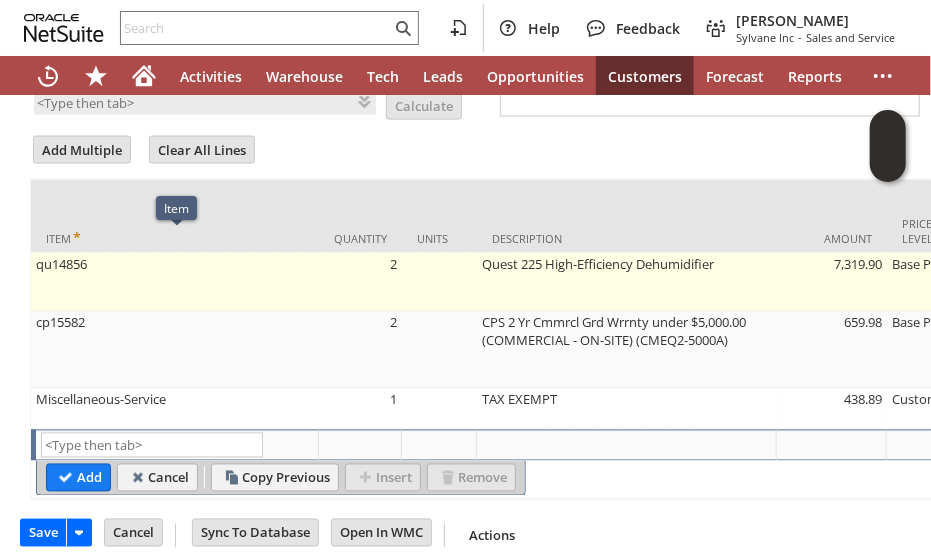 type on "qu14856" 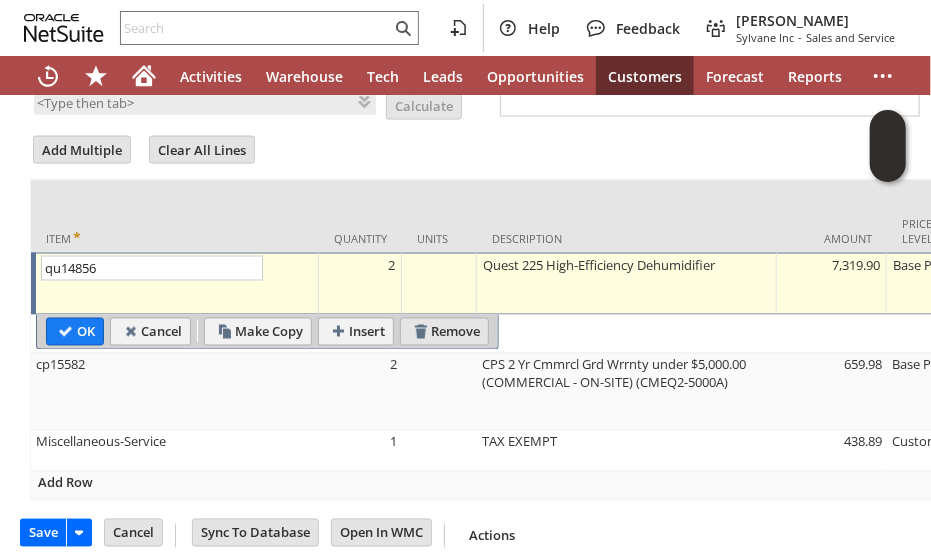 click on "Remove" at bounding box center [444, 332] 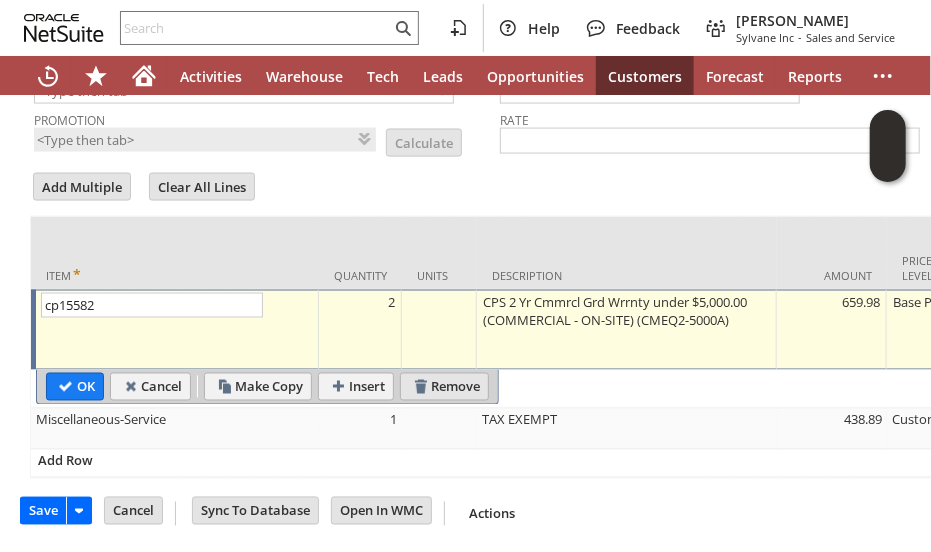 click on "Remove" at bounding box center [444, 387] 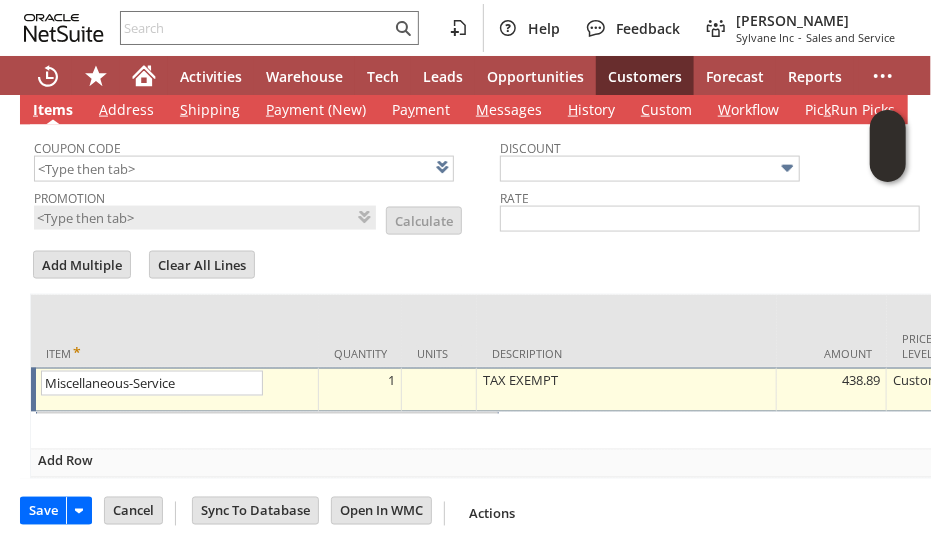 scroll, scrollTop: 1116, scrollLeft: 0, axis: vertical 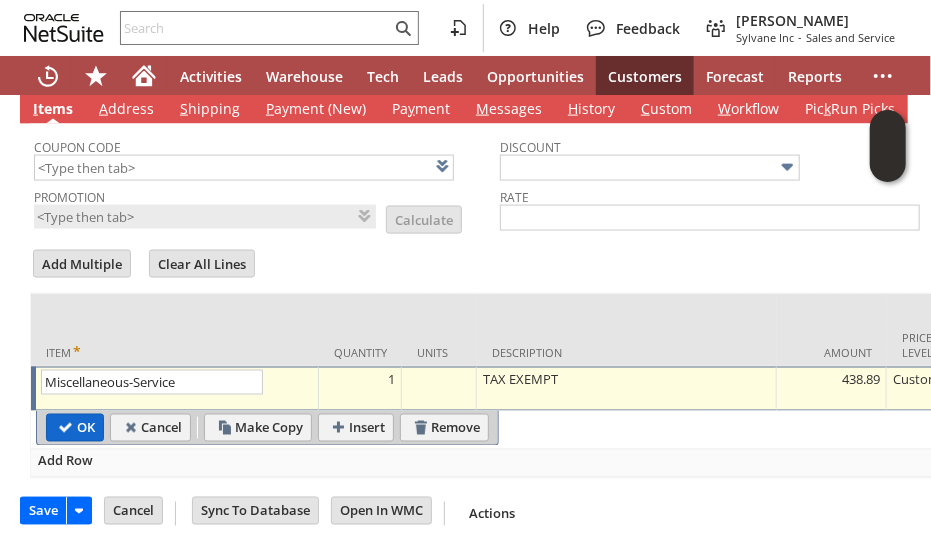 click on "OK" at bounding box center (75, 428) 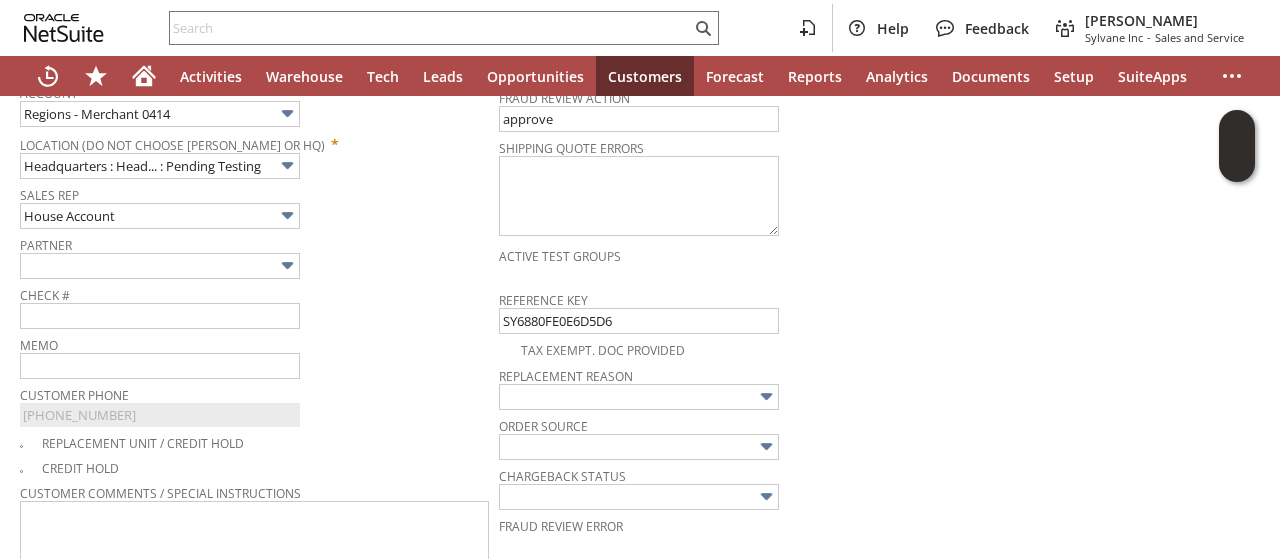scroll, scrollTop: 500, scrollLeft: 0, axis: vertical 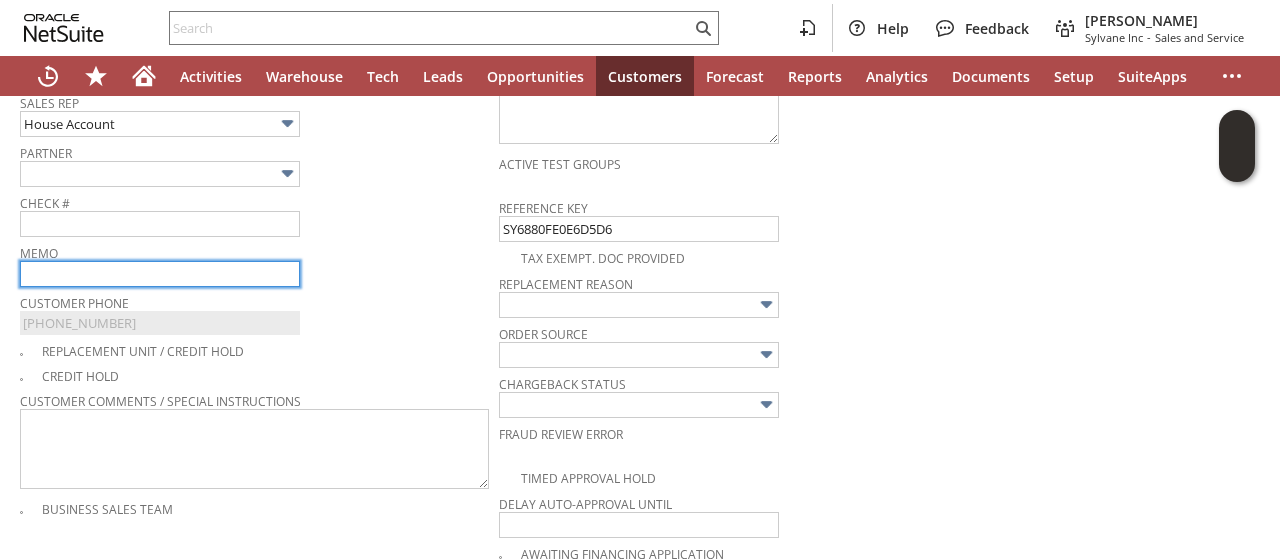 click at bounding box center [160, 274] 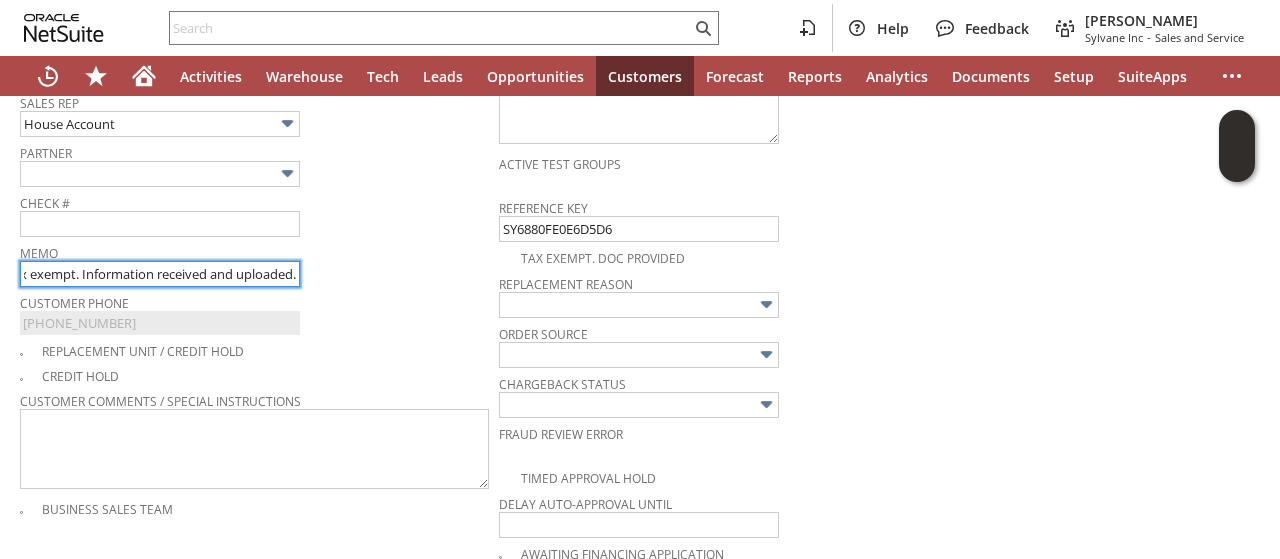 scroll, scrollTop: 0, scrollLeft: 98, axis: horizontal 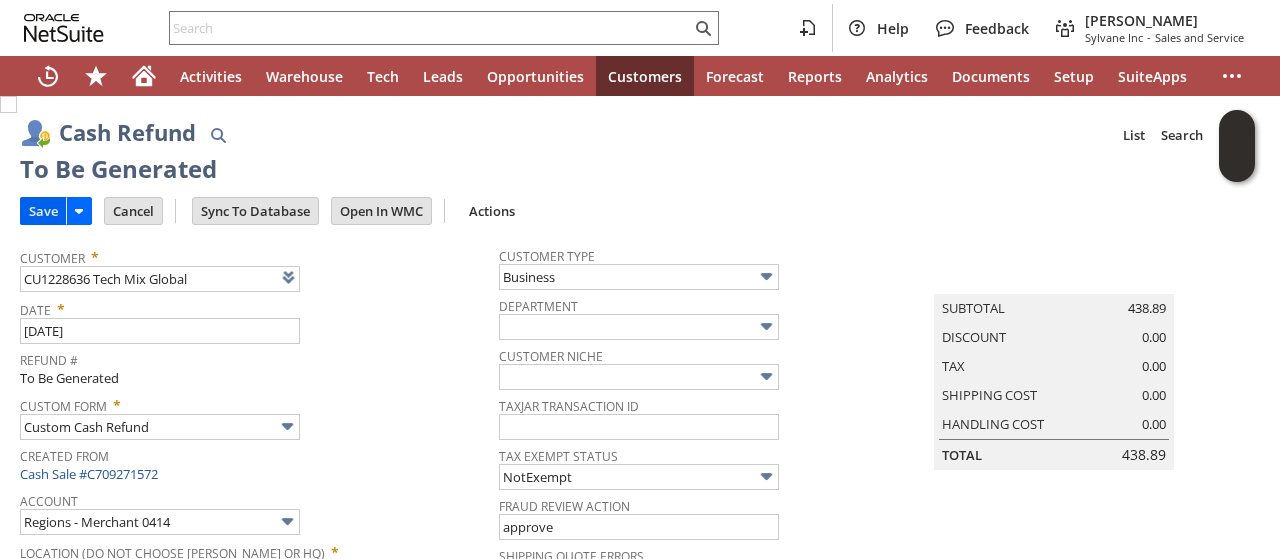 type on "Customer is tax exempt. Information received and uploaded." 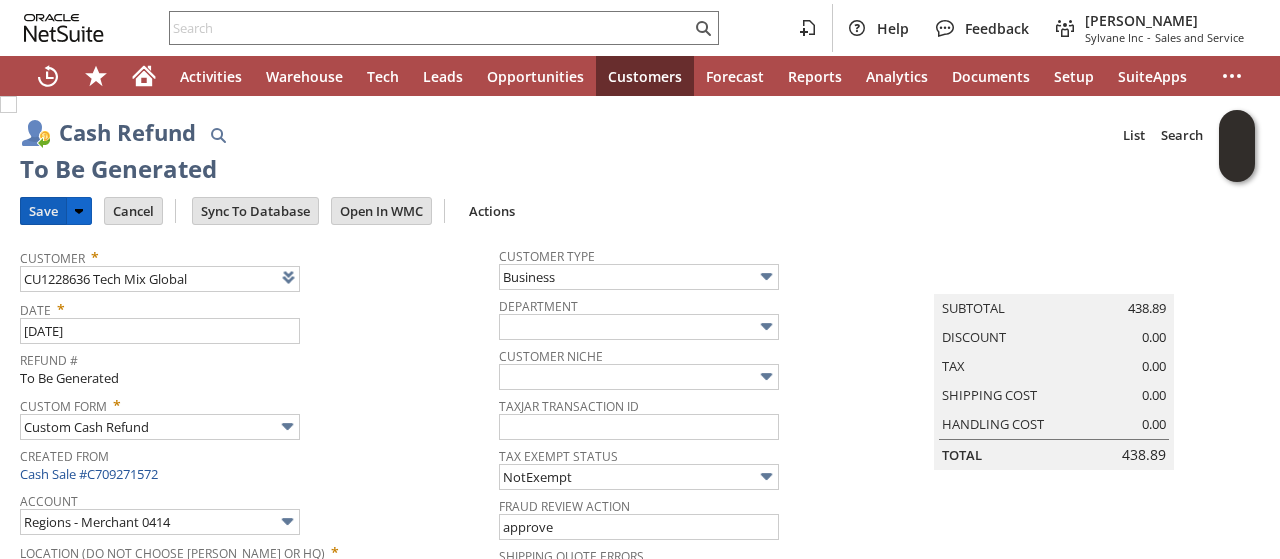 click on "Save" at bounding box center (43, 211) 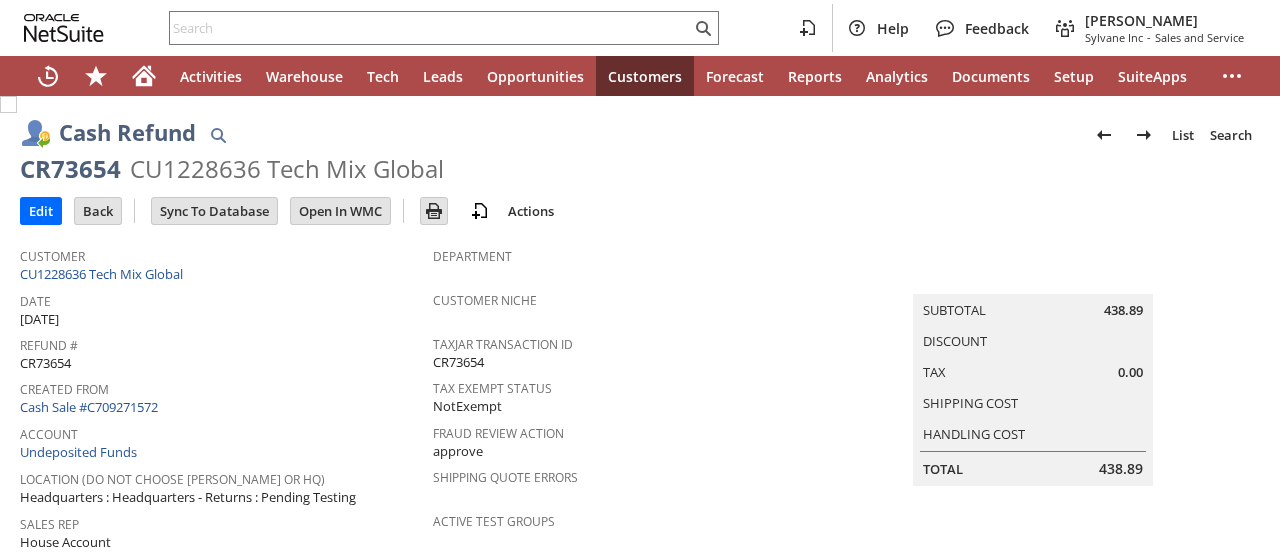 scroll, scrollTop: 0, scrollLeft: 0, axis: both 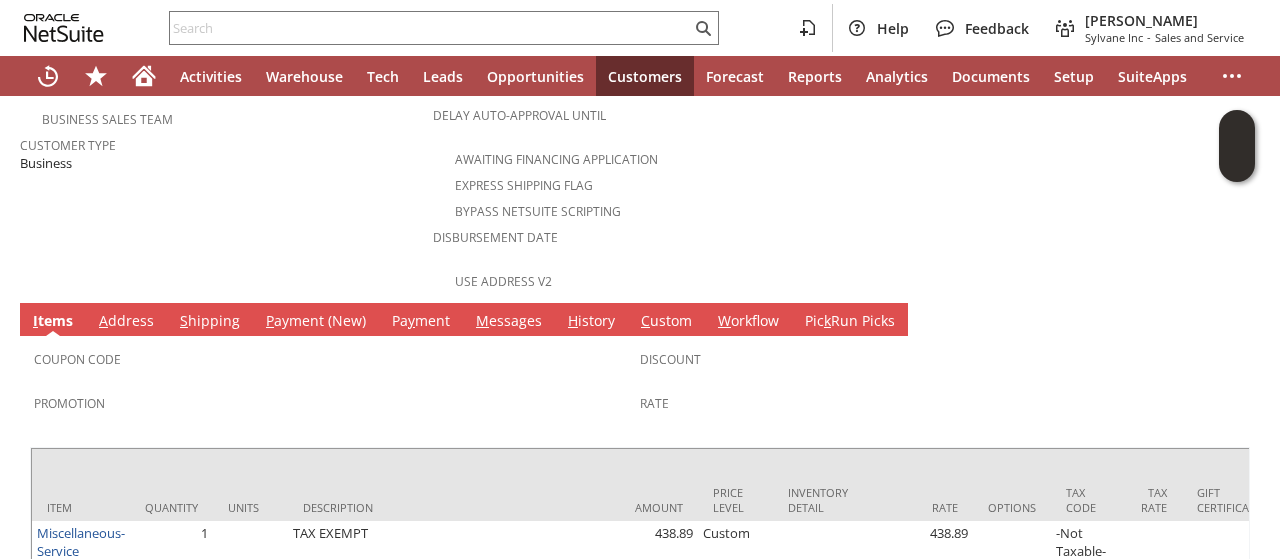 click on "M essages" at bounding box center [509, 322] 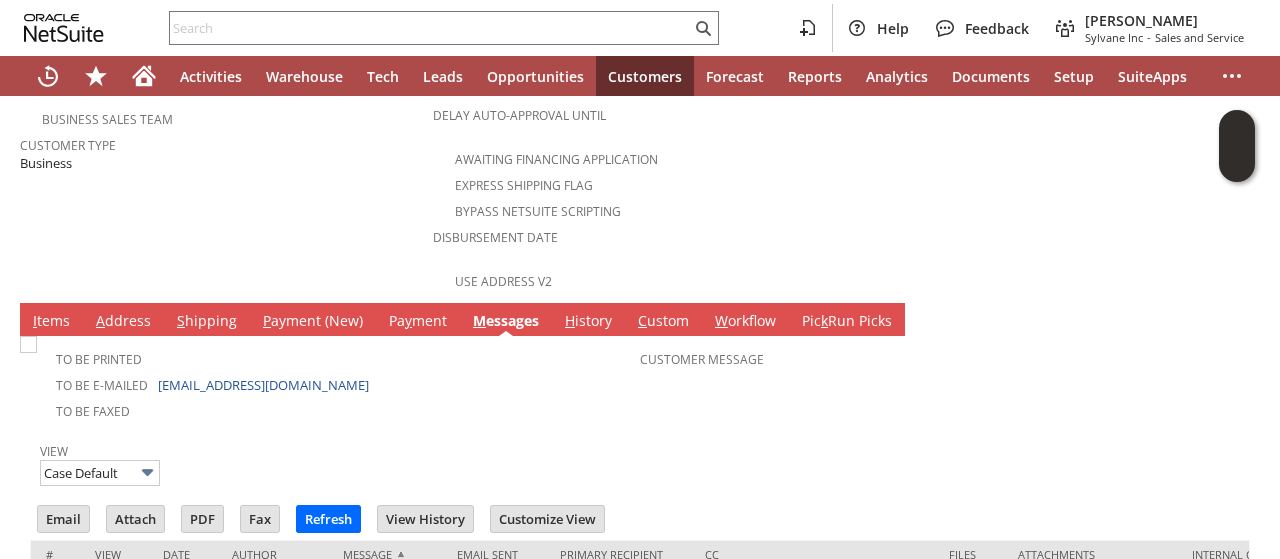 scroll, scrollTop: 0, scrollLeft: 0, axis: both 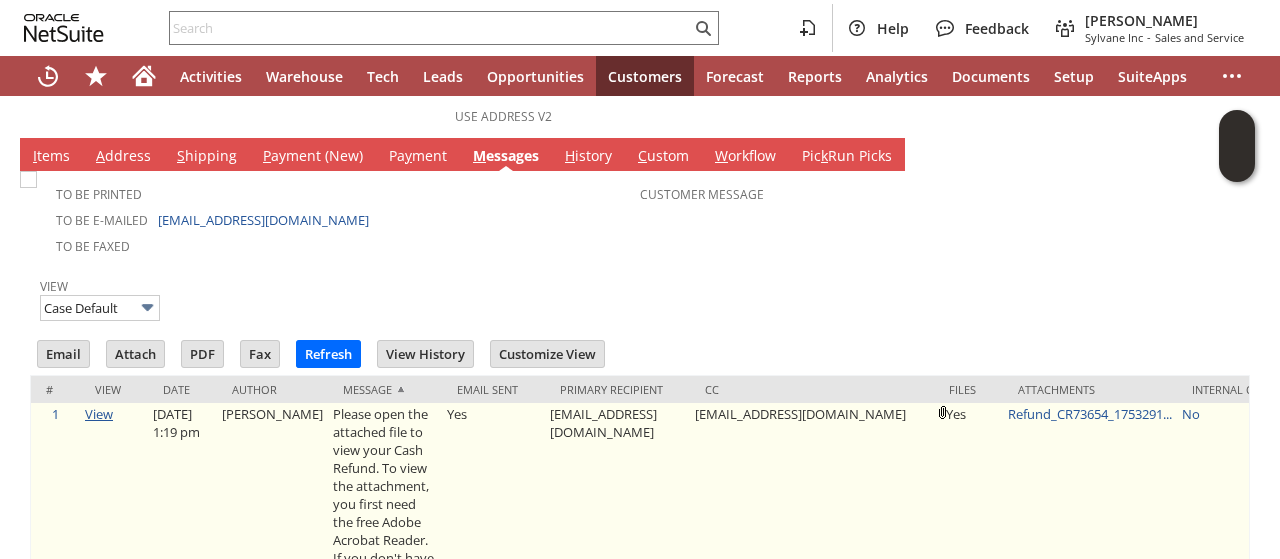 click on "View" at bounding box center (99, 414) 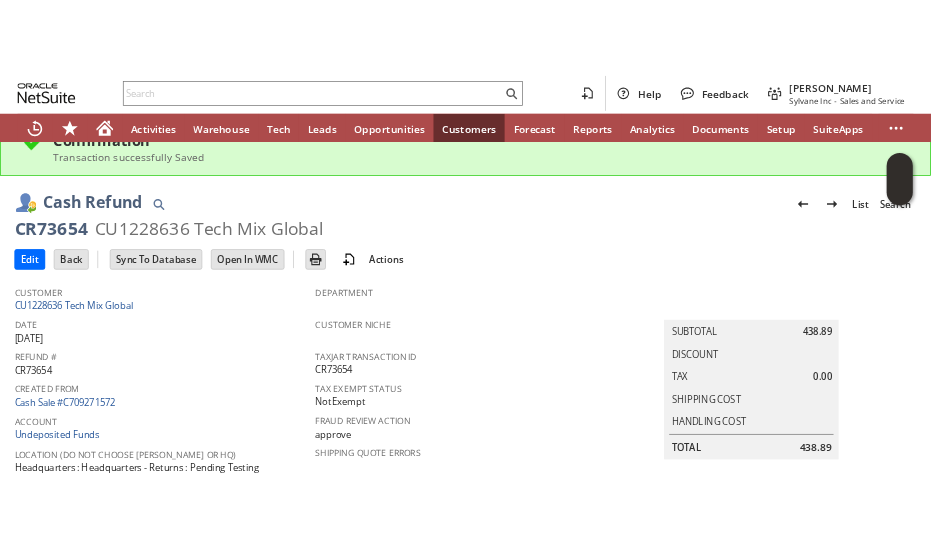 scroll, scrollTop: 0, scrollLeft: 0, axis: both 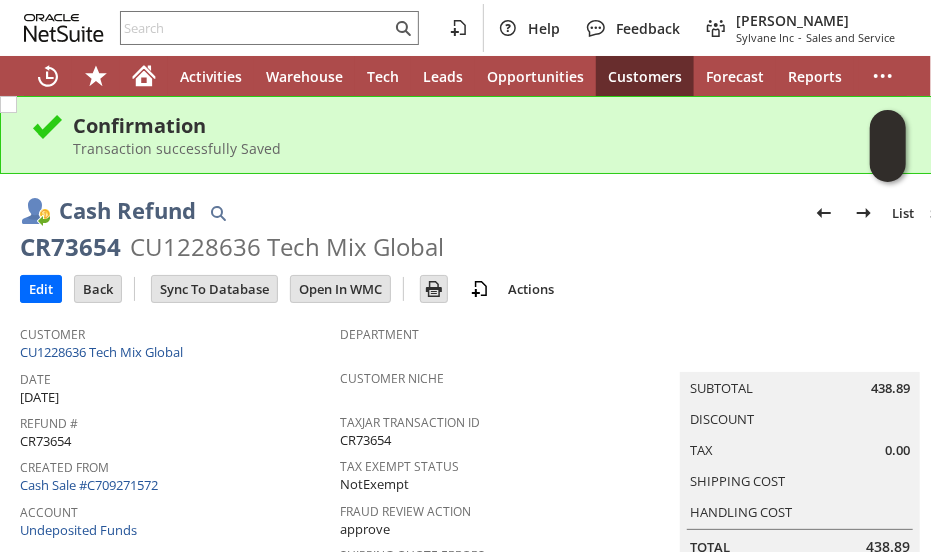 drag, startPoint x: 253, startPoint y: 449, endPoint x: 260, endPoint y: 441, distance: 10.630146 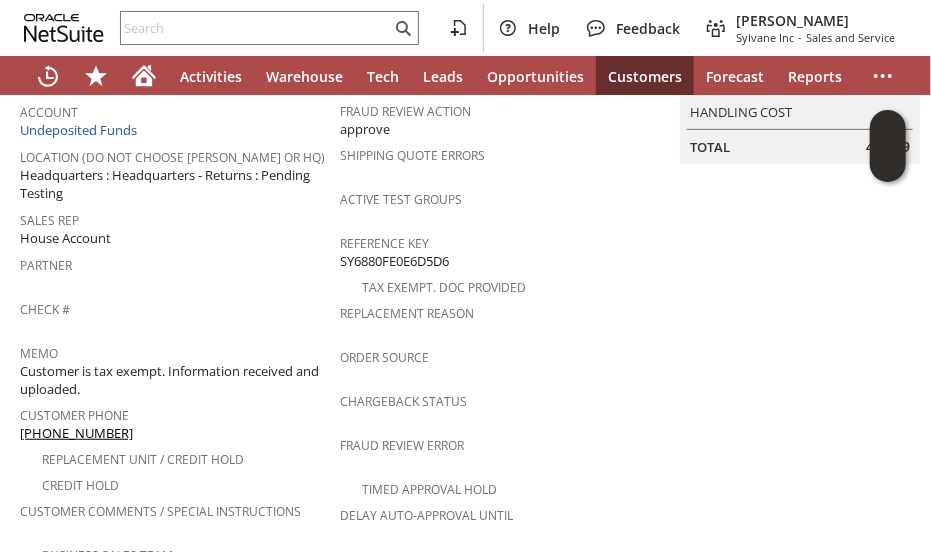scroll, scrollTop: 0, scrollLeft: 0, axis: both 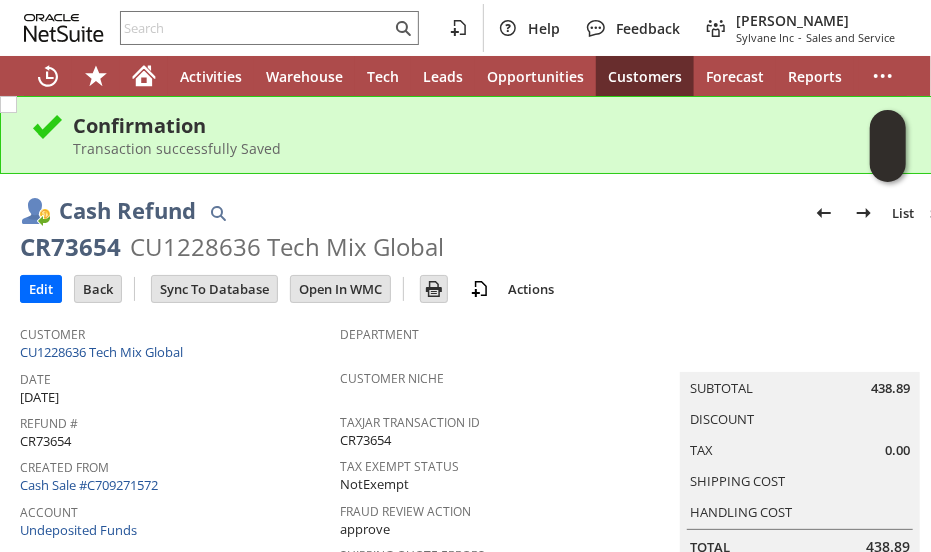 click on "CR73654" at bounding box center (70, 247) 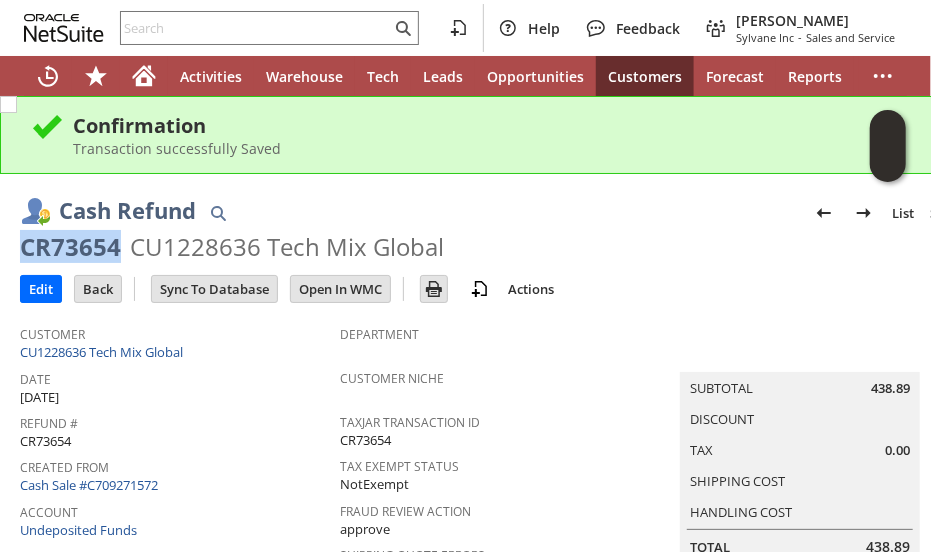 click on "CR73654" at bounding box center (70, 247) 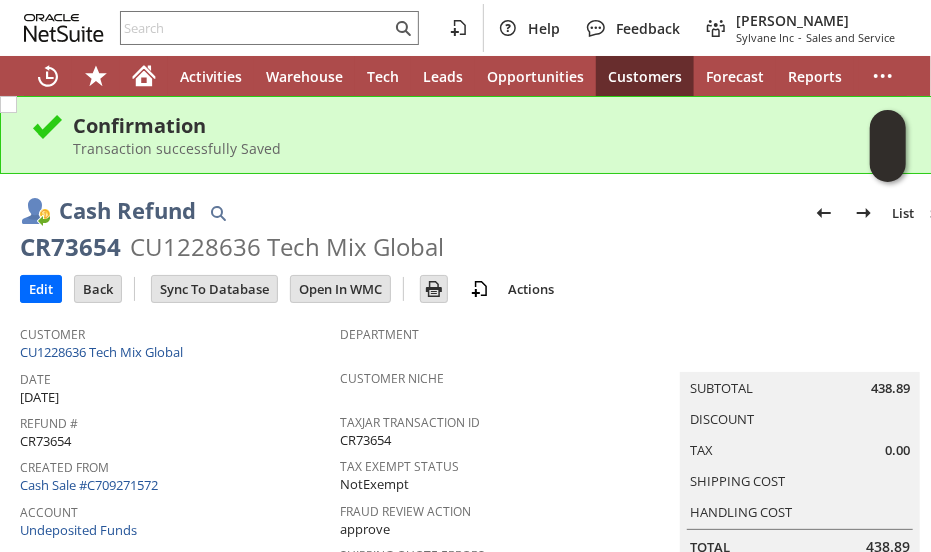 click on "Date" at bounding box center [175, 376] 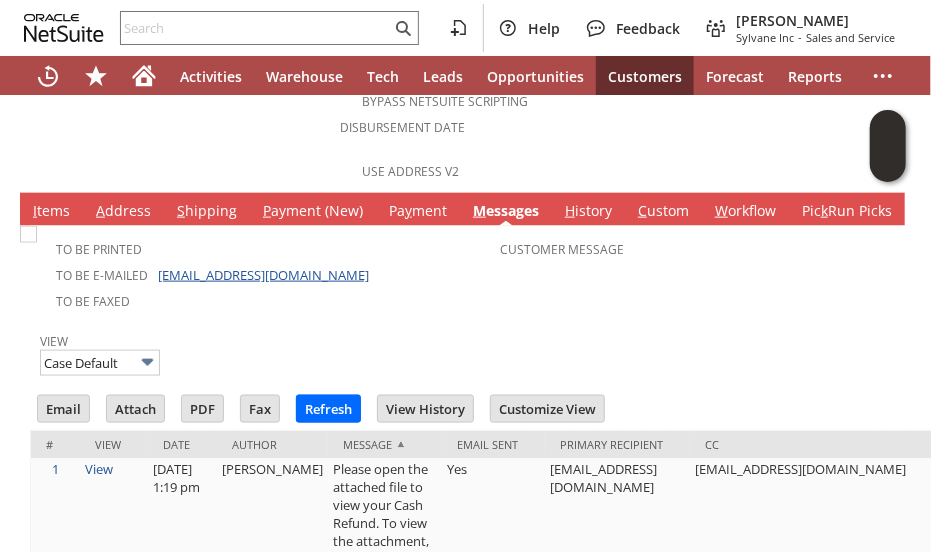 scroll, scrollTop: 788, scrollLeft: 0, axis: vertical 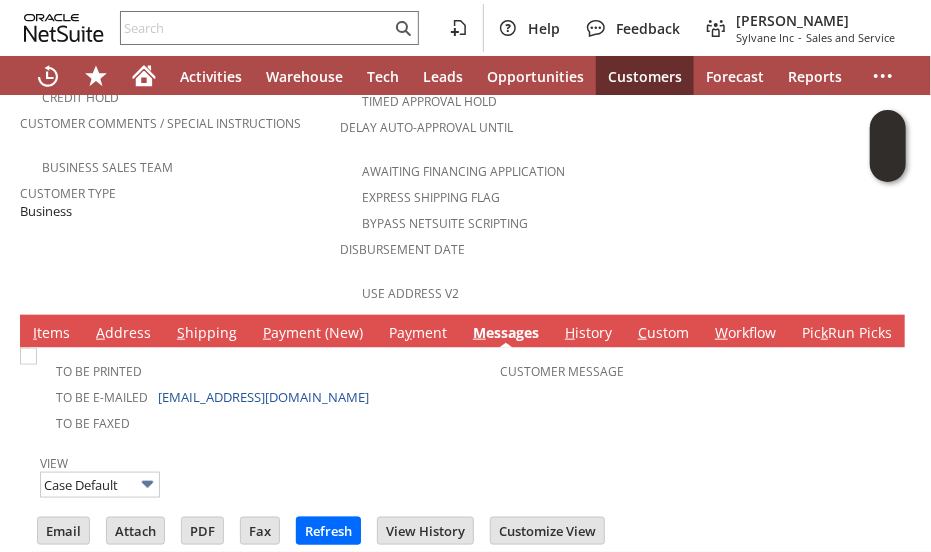 click on "I tems" at bounding box center [51, 334] 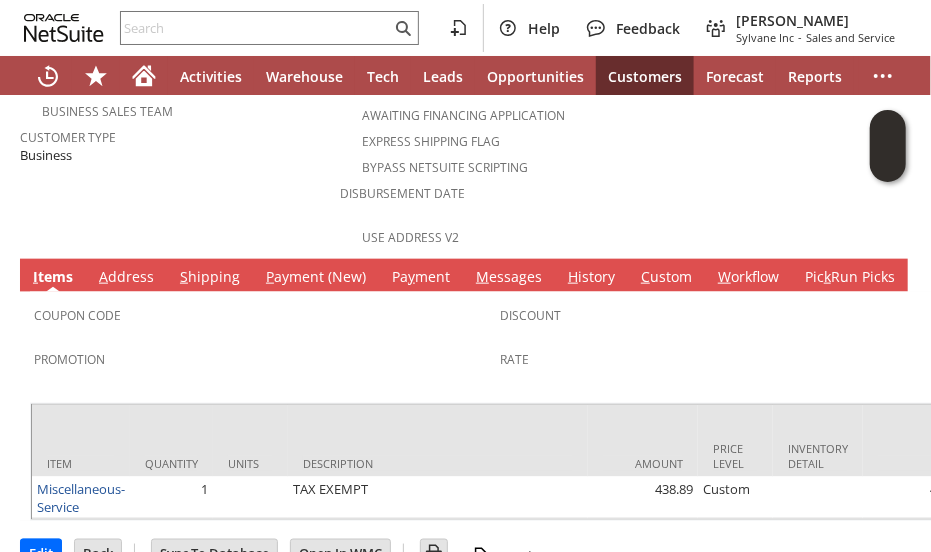 scroll, scrollTop: 874, scrollLeft: 0, axis: vertical 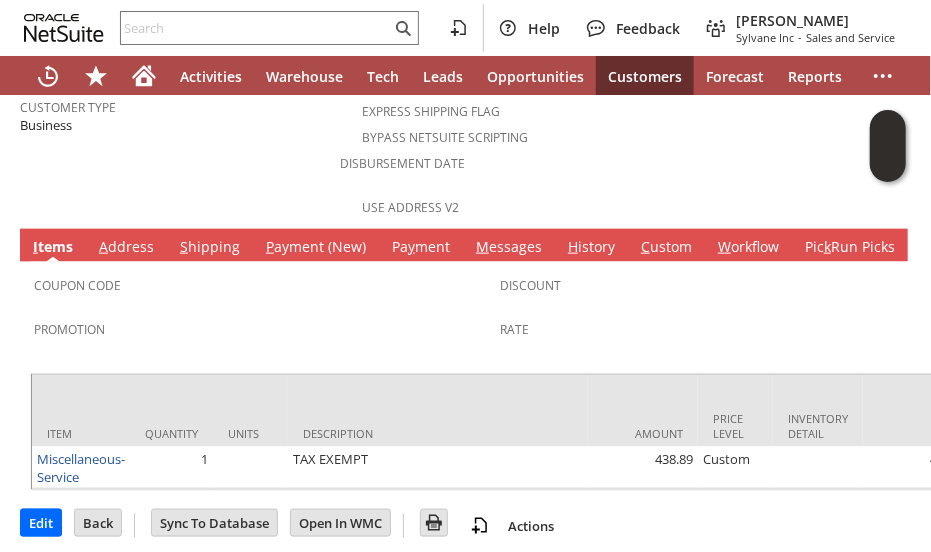 click on "Promotion" at bounding box center (262, 326) 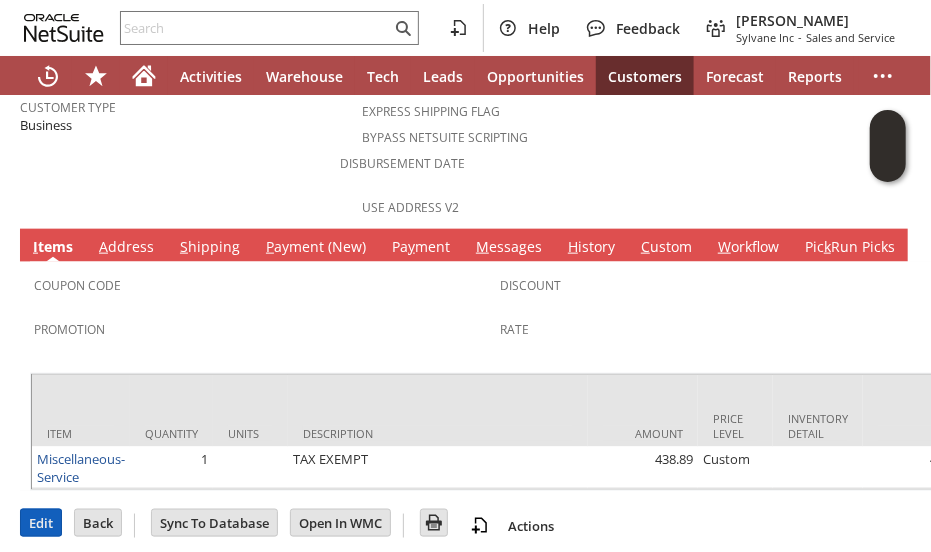 click on "Edit" at bounding box center [41, 523] 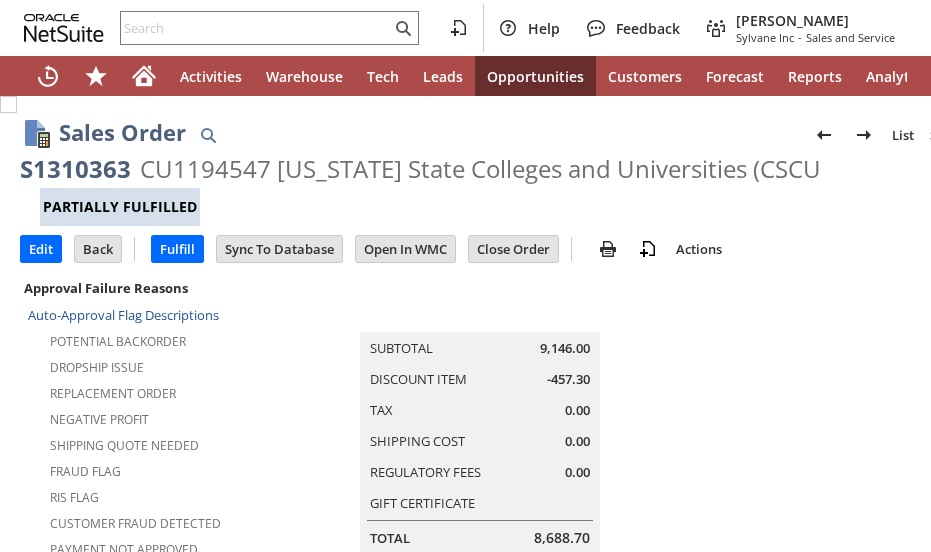 scroll, scrollTop: 0, scrollLeft: 0, axis: both 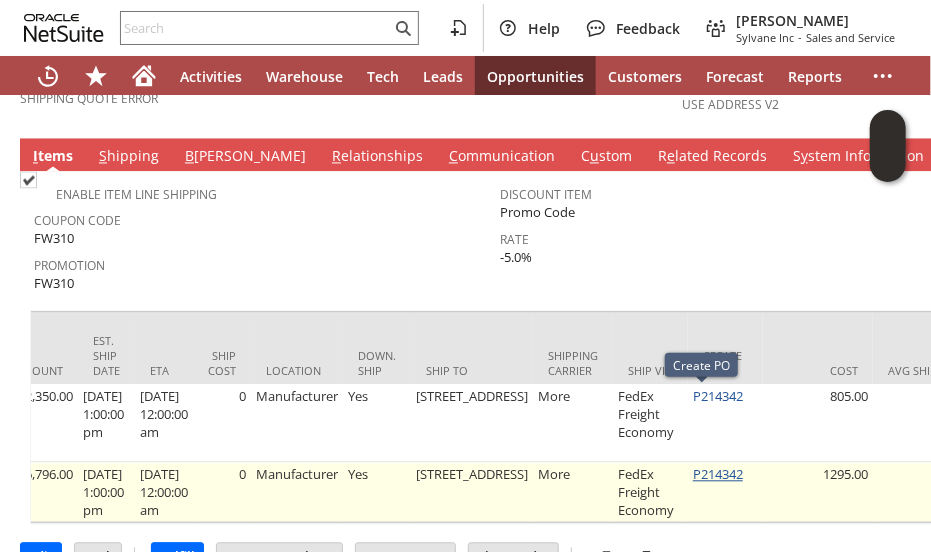 click on "P214342" at bounding box center [718, 474] 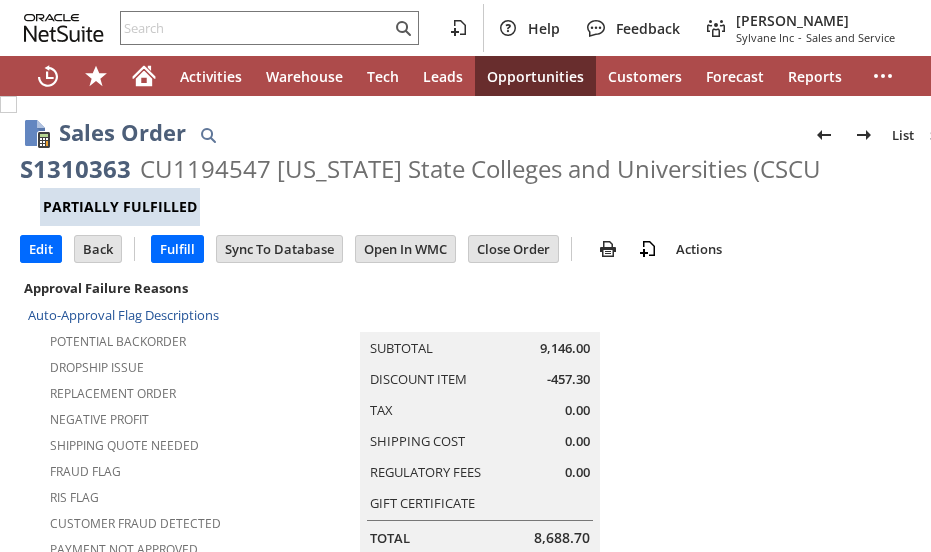 scroll, scrollTop: 0, scrollLeft: 0, axis: both 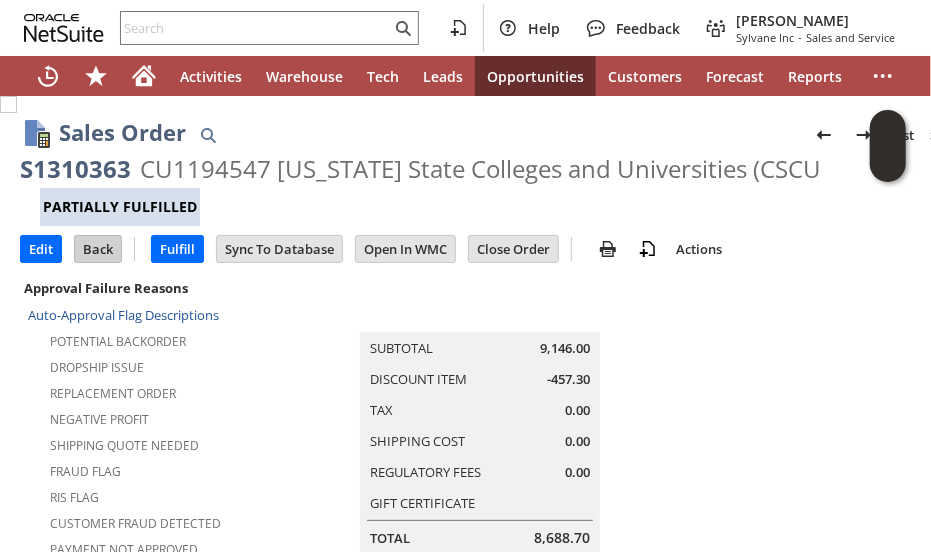 click on "Back" at bounding box center [98, 249] 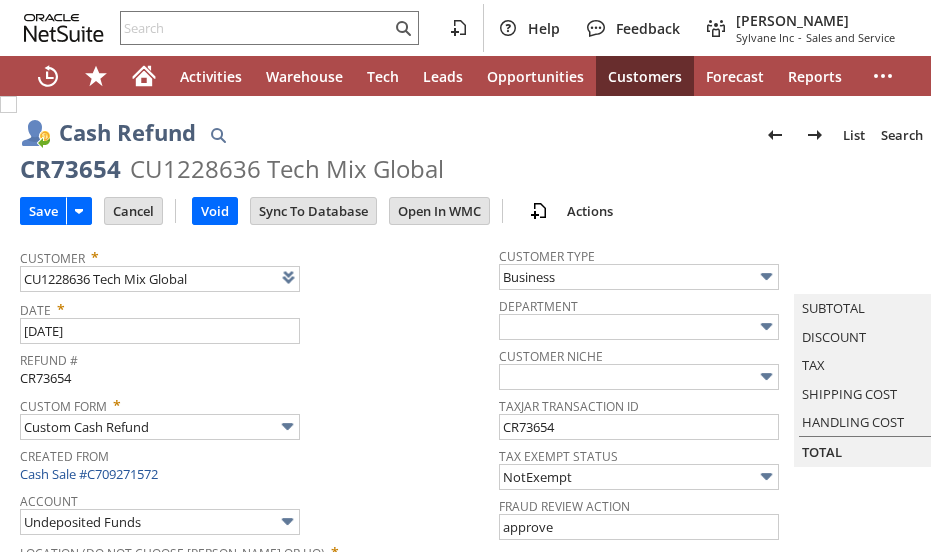 scroll, scrollTop: 0, scrollLeft: 0, axis: both 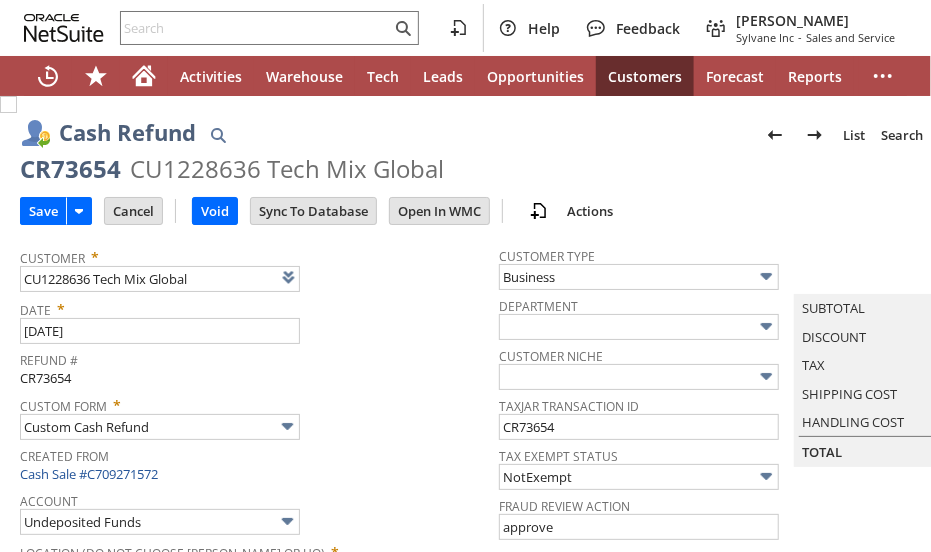 type on "Add" 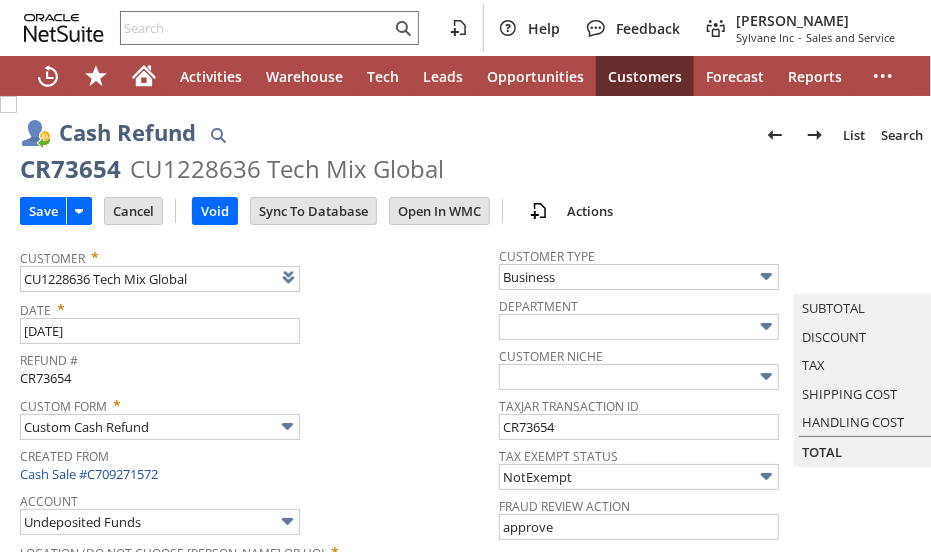 type on "Copy Previous" 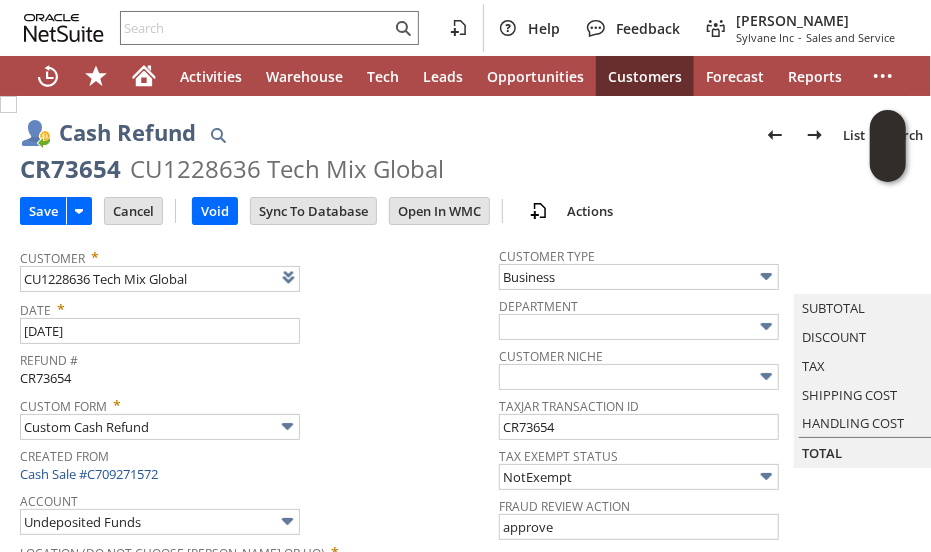 click on "Refund #
CR73654" at bounding box center (254, 367) 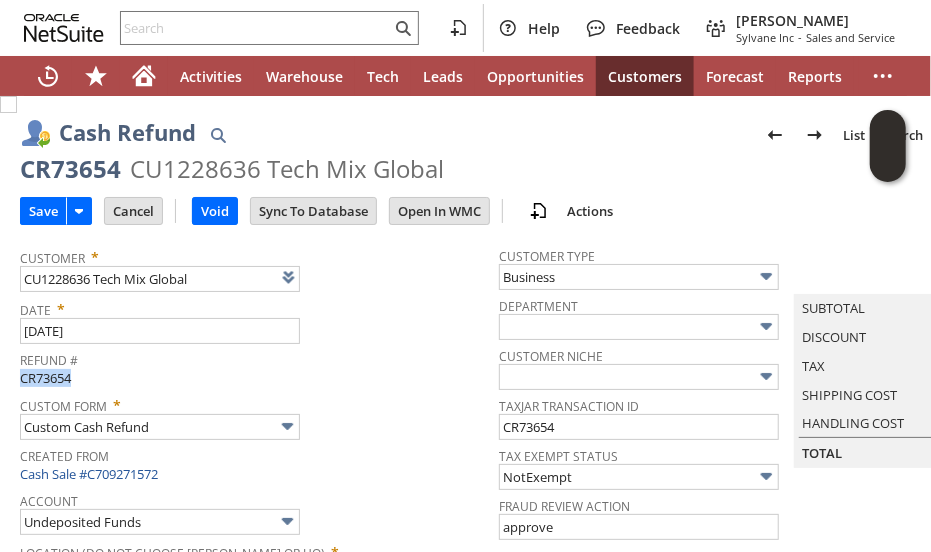 click on "Refund #
CR73654" at bounding box center [254, 367] 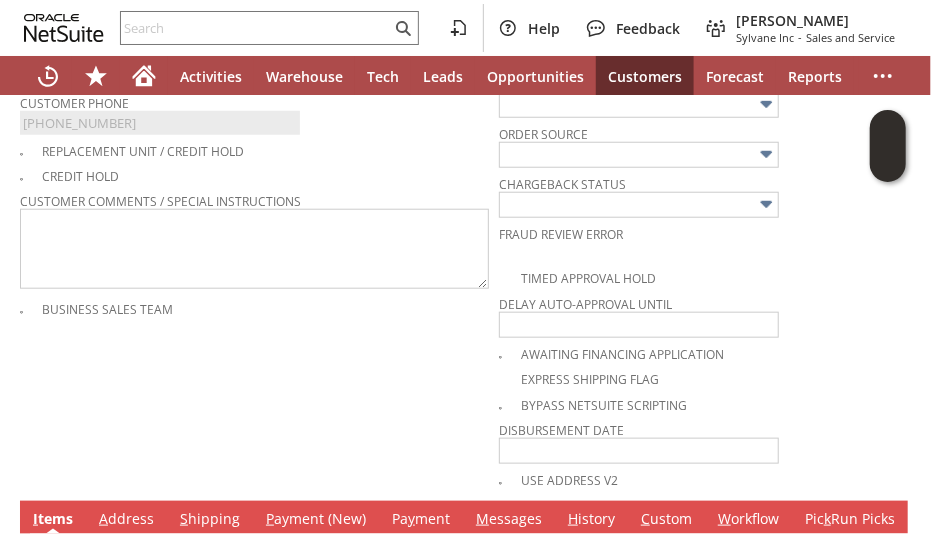 scroll, scrollTop: 1117, scrollLeft: 0, axis: vertical 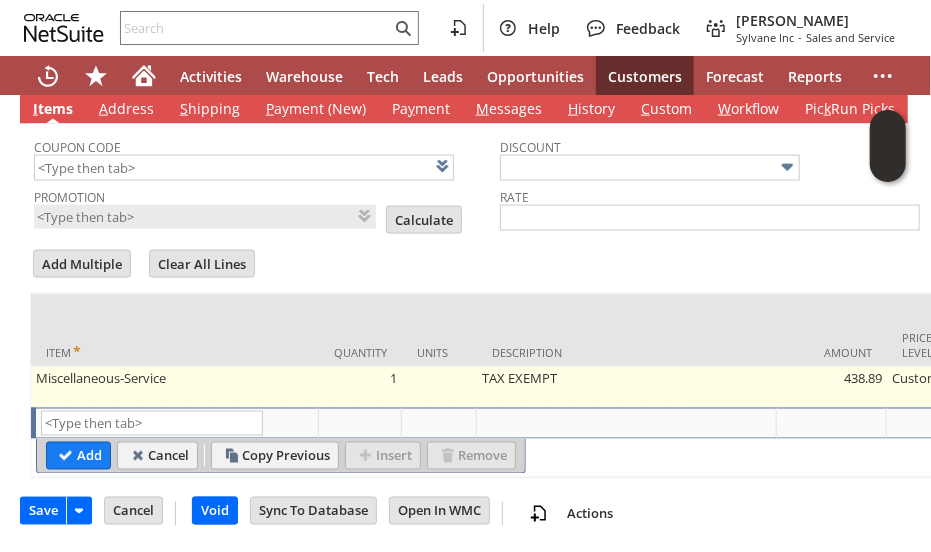 click on "Miscellaneous-Service" at bounding box center [175, 387] 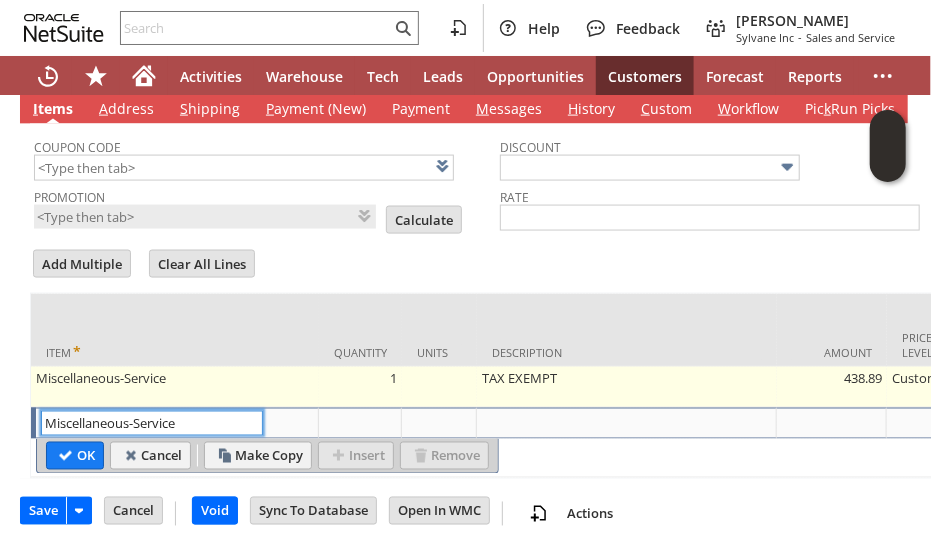 scroll, scrollTop: 1116, scrollLeft: 0, axis: vertical 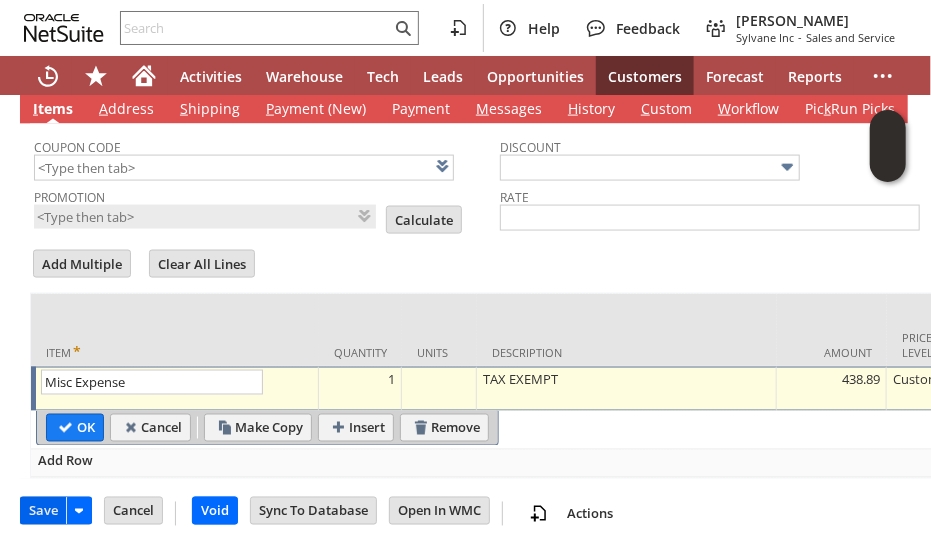 type on "Misc Expense" 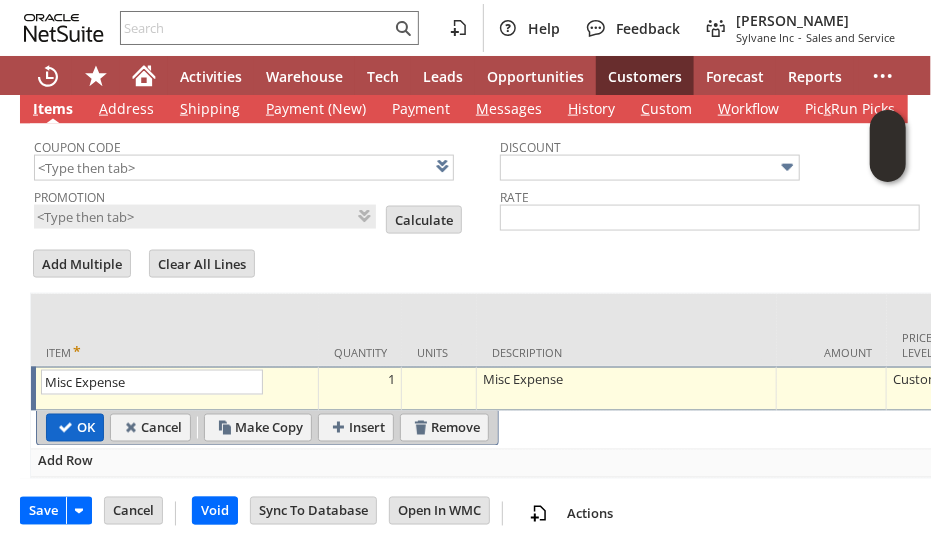 click on "OK" at bounding box center (75, 428) 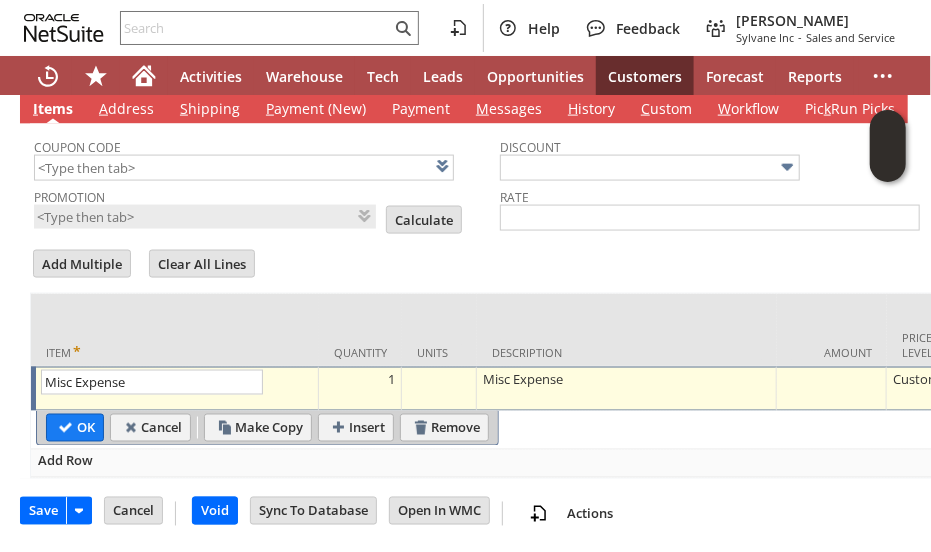 drag, startPoint x: 81, startPoint y: 406, endPoint x: 646, endPoint y: 63, distance: 660.9644 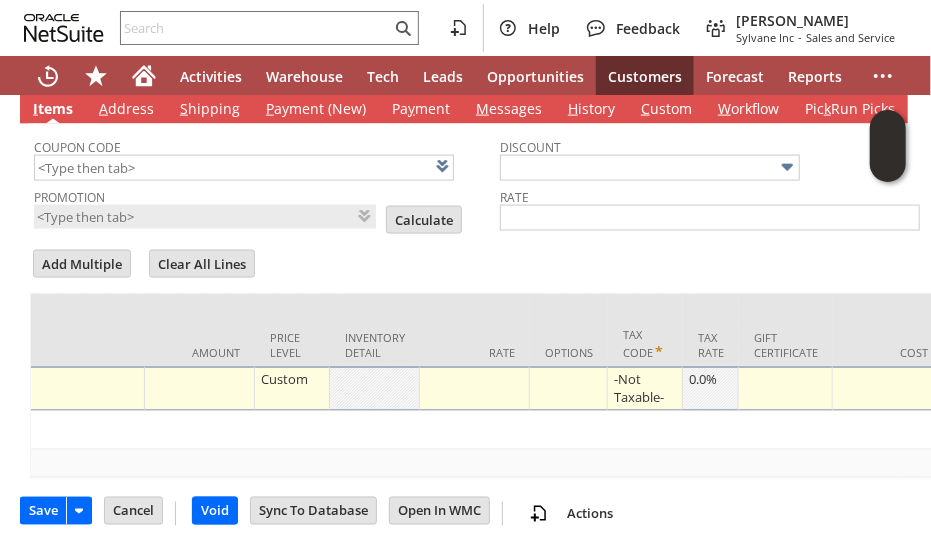 scroll, scrollTop: 0, scrollLeft: 649, axis: horizontal 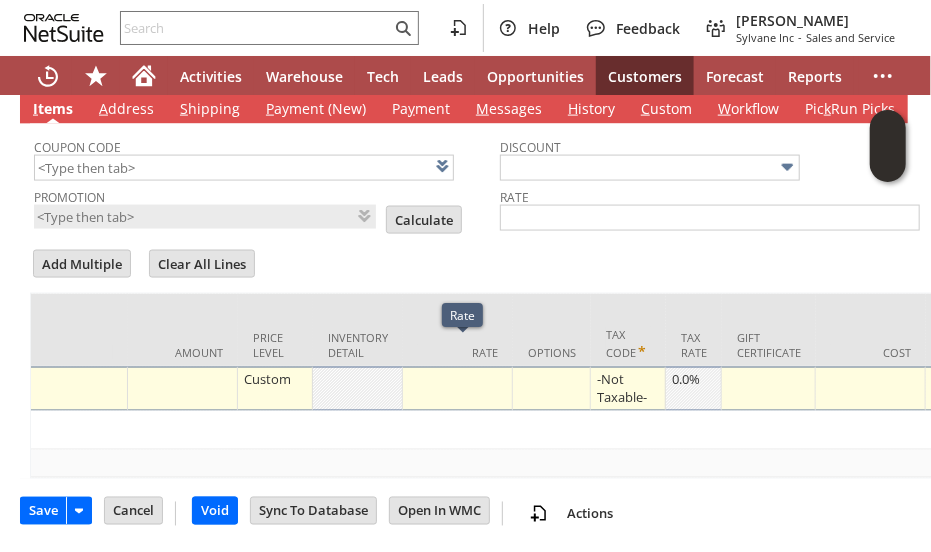 click at bounding box center (457, 380) 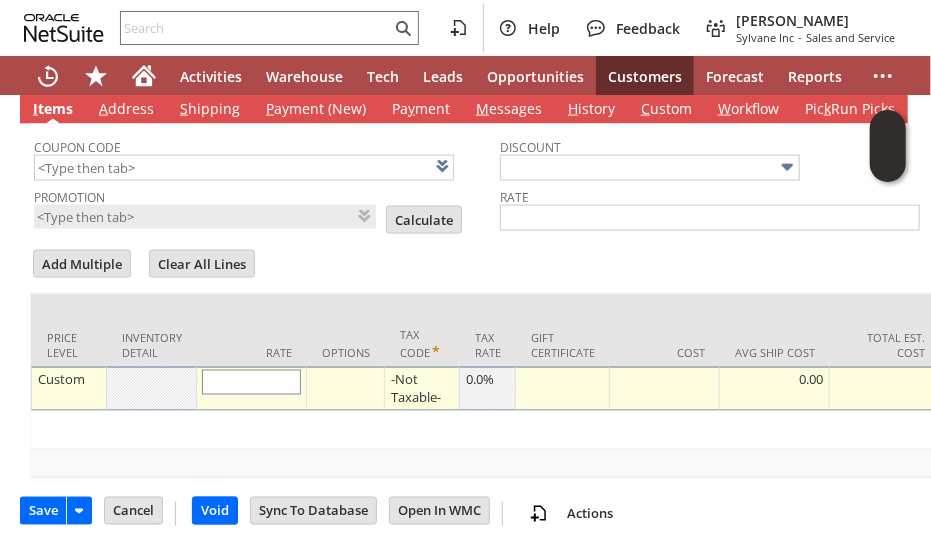 click at bounding box center (251, 382) 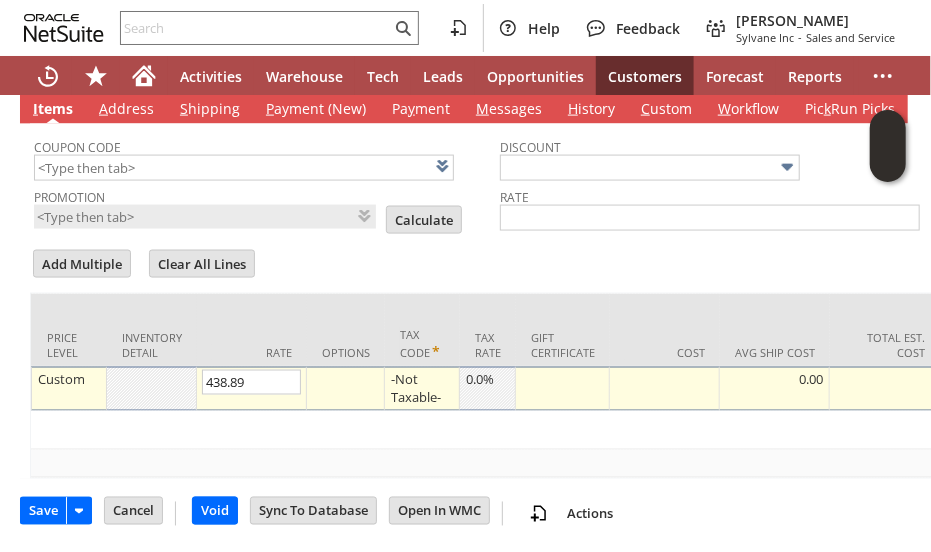 scroll, scrollTop: 0, scrollLeft: 0, axis: both 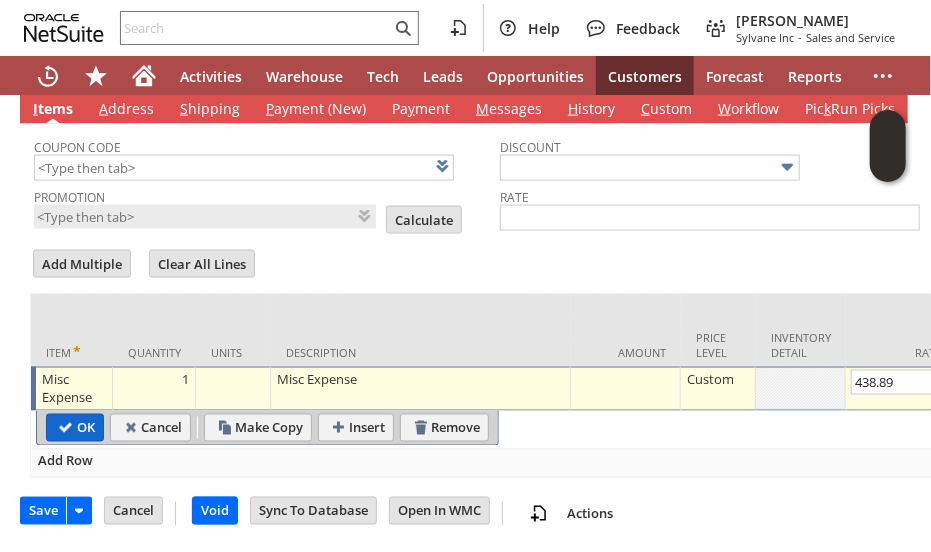 type on "438.89" 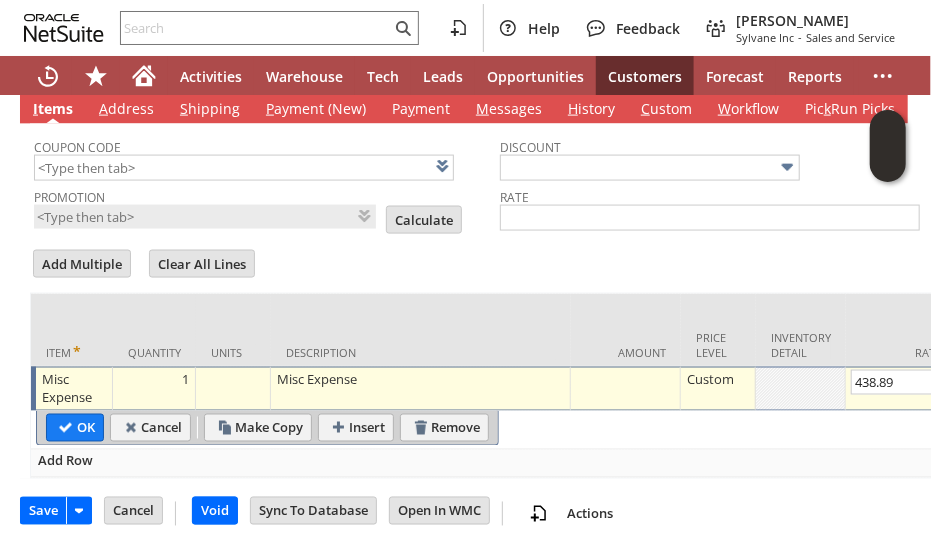 type on "Add" 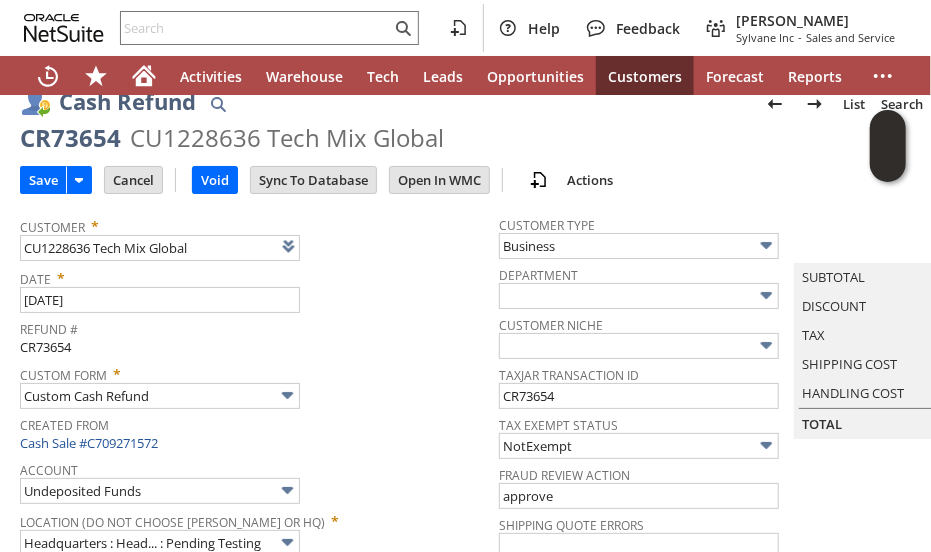 scroll, scrollTop: 0, scrollLeft: 0, axis: both 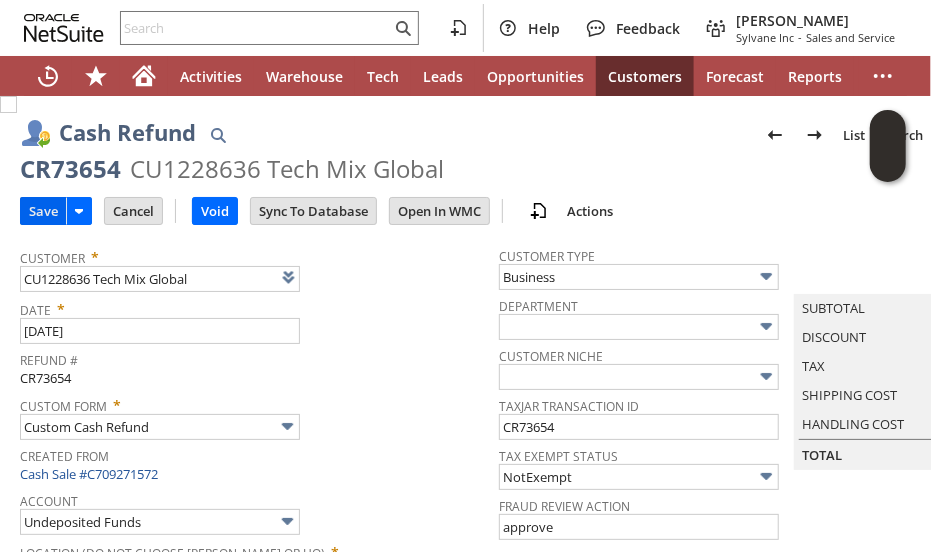 click on "Save" at bounding box center [43, 211] 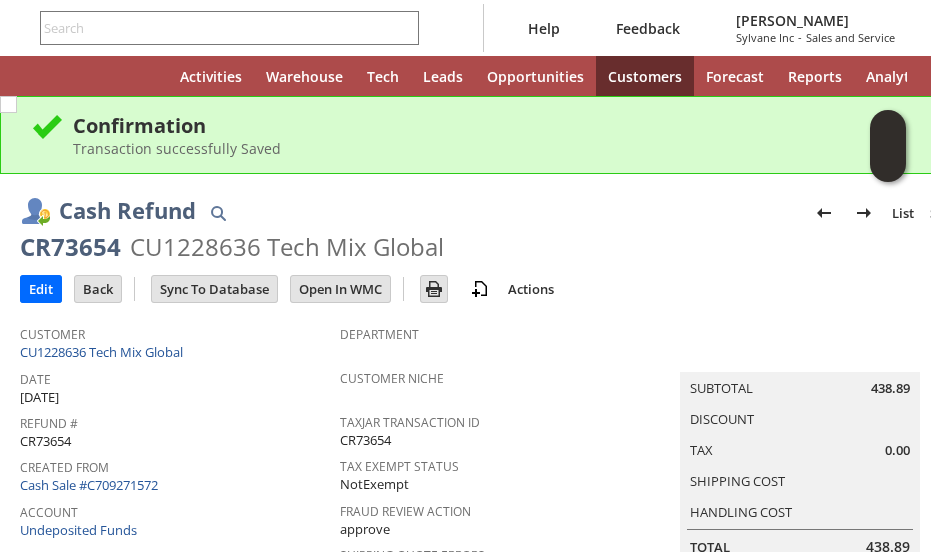scroll, scrollTop: 0, scrollLeft: 0, axis: both 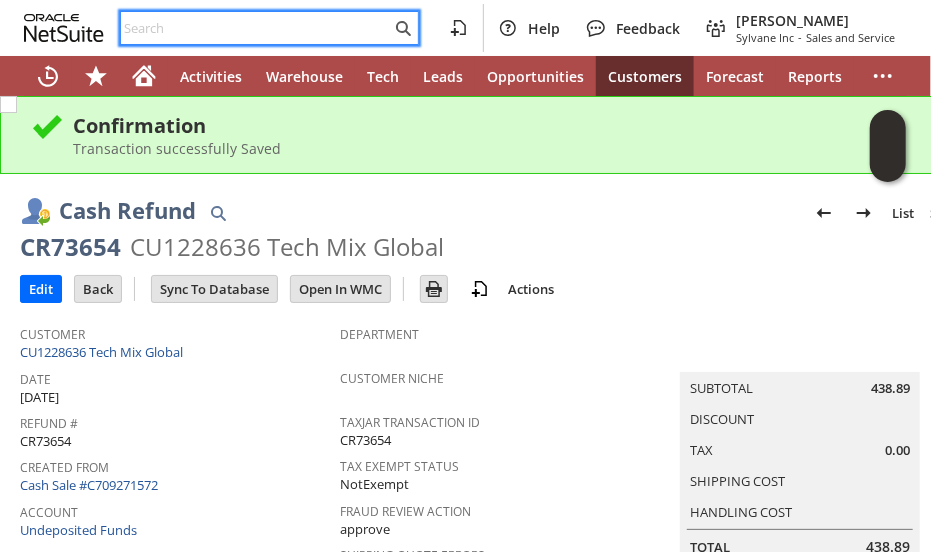click at bounding box center [256, 28] 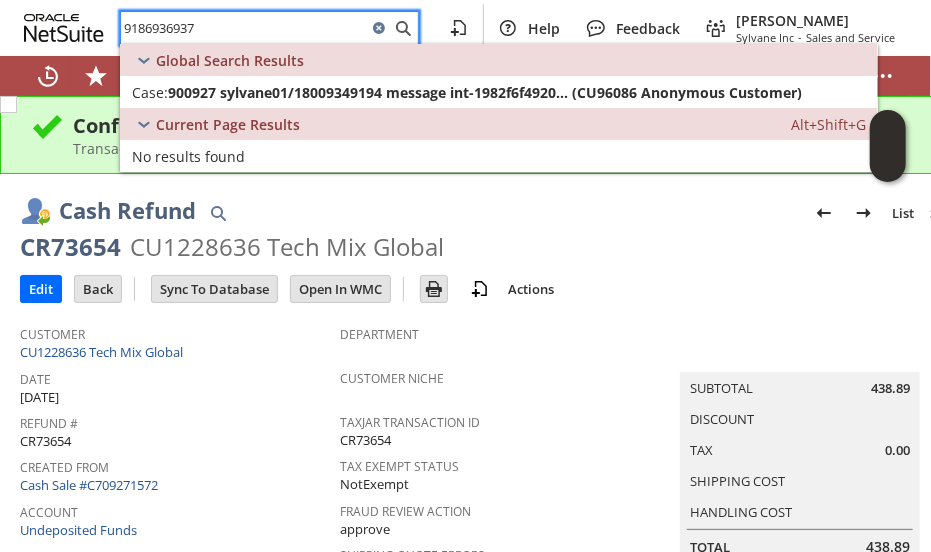 type on "9186936937" 